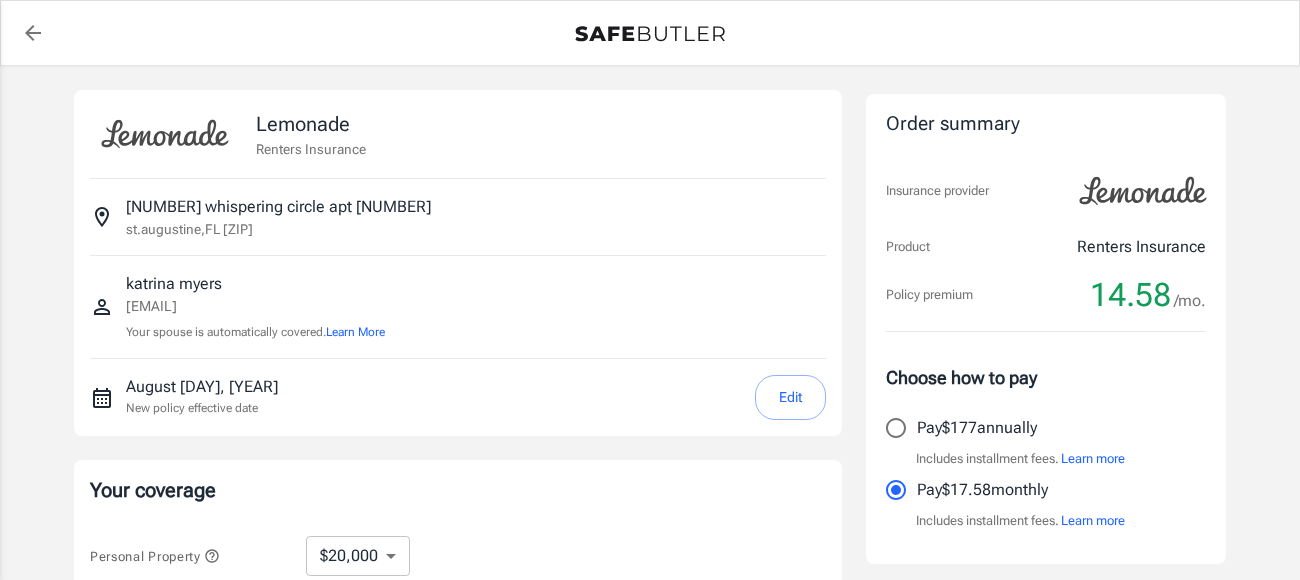 select on "20000" 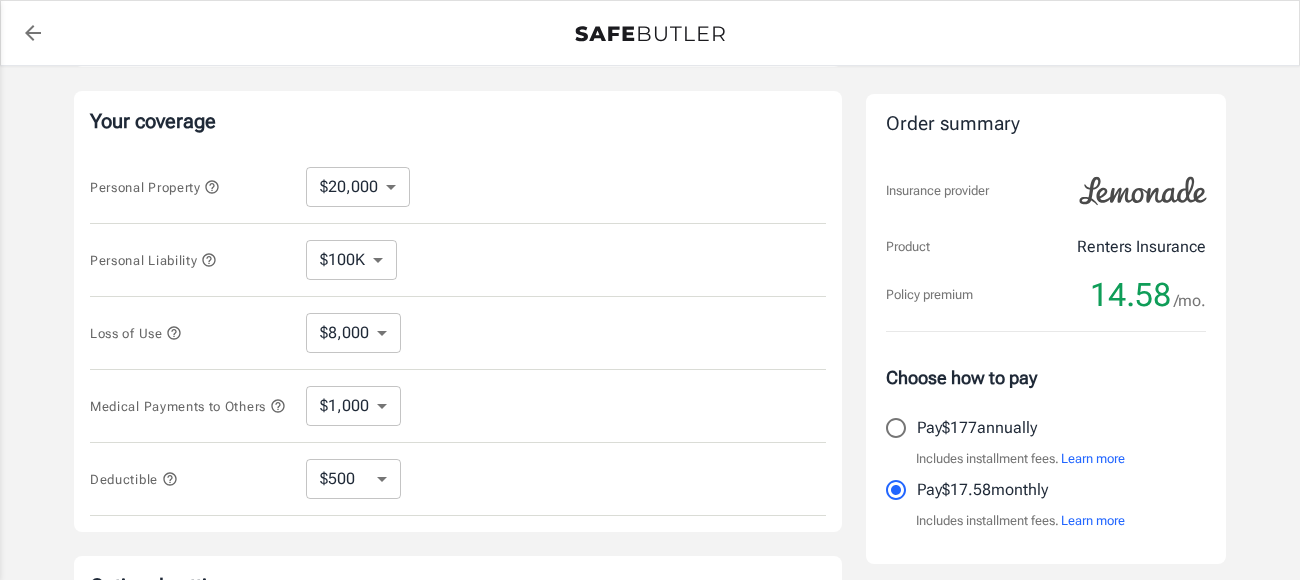 scroll, scrollTop: 378, scrollLeft: 0, axis: vertical 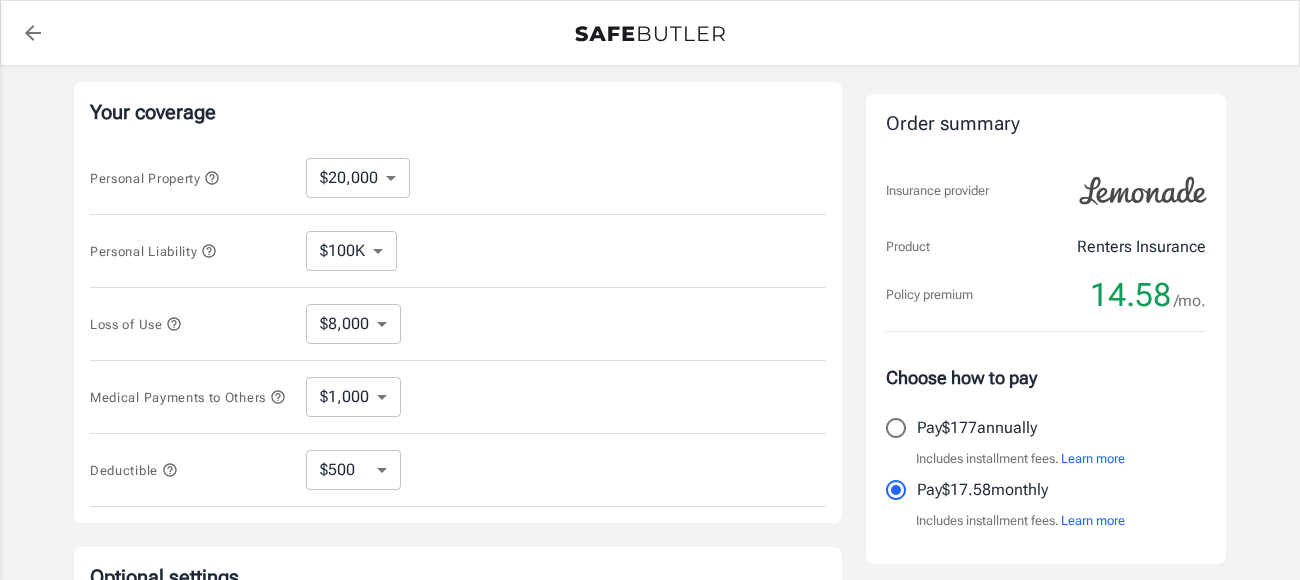 click on "Personal Property   $10,000 $20,000 $30,000 $40,000 $50,000 $100K ​" at bounding box center (458, 178) 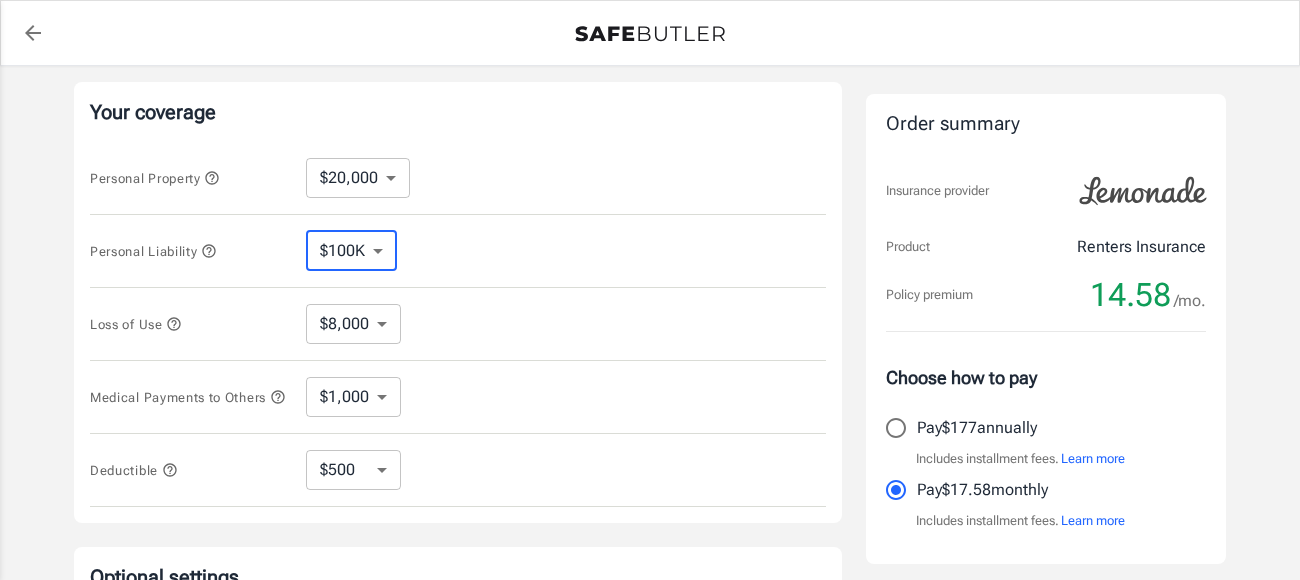 select on "300000" 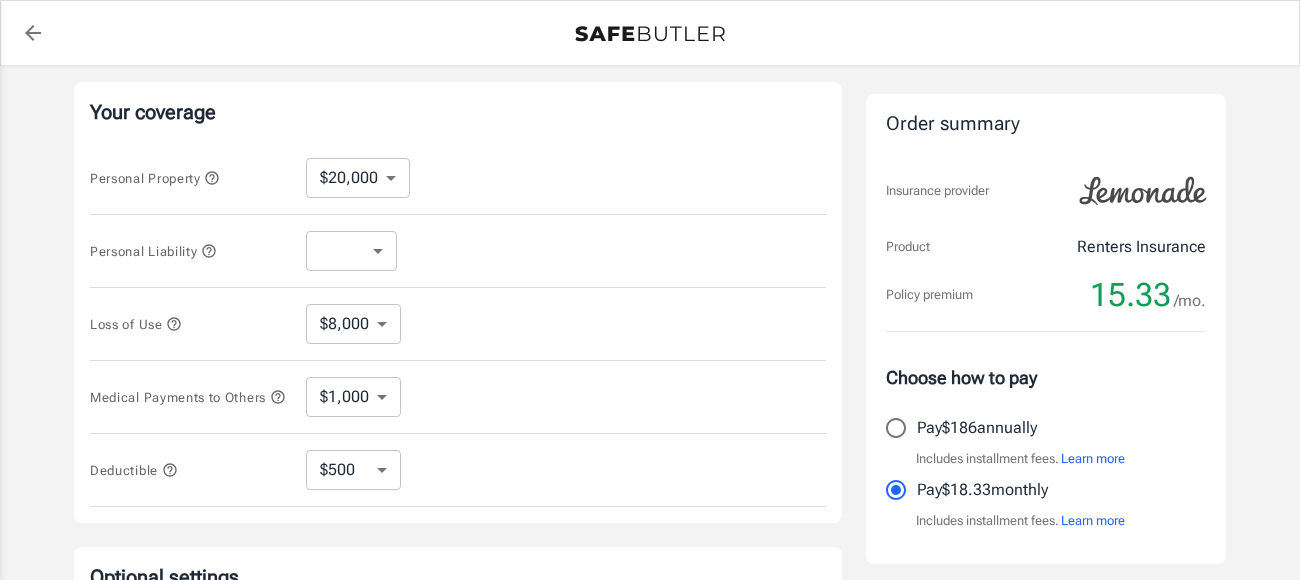 select on "300000" 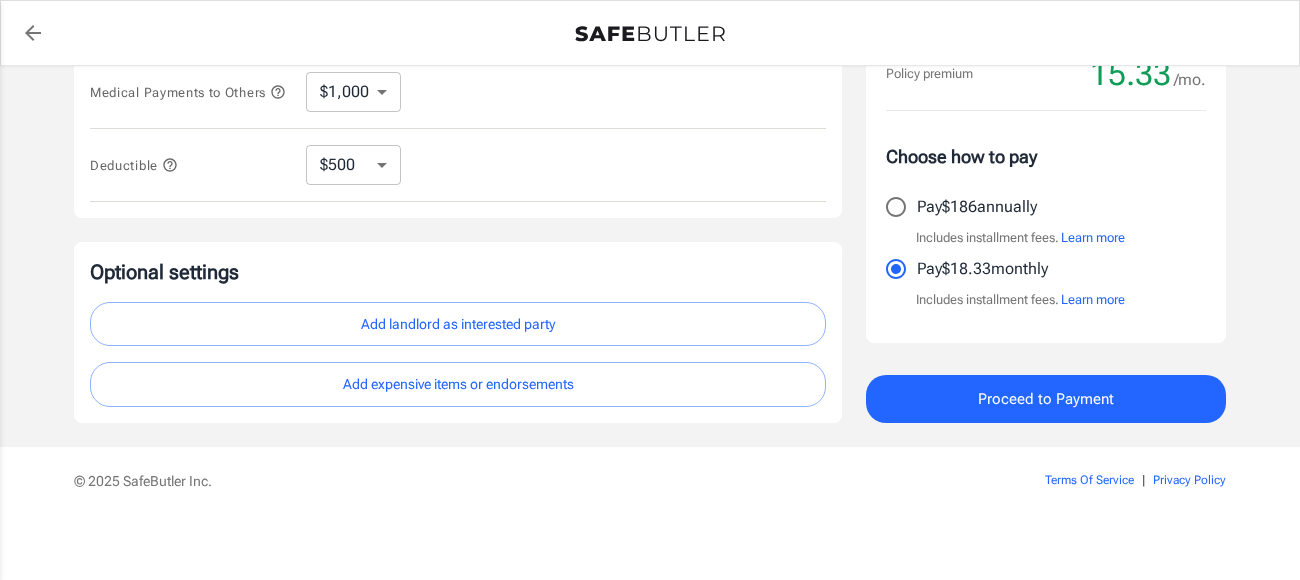 scroll, scrollTop: 689, scrollLeft: 0, axis: vertical 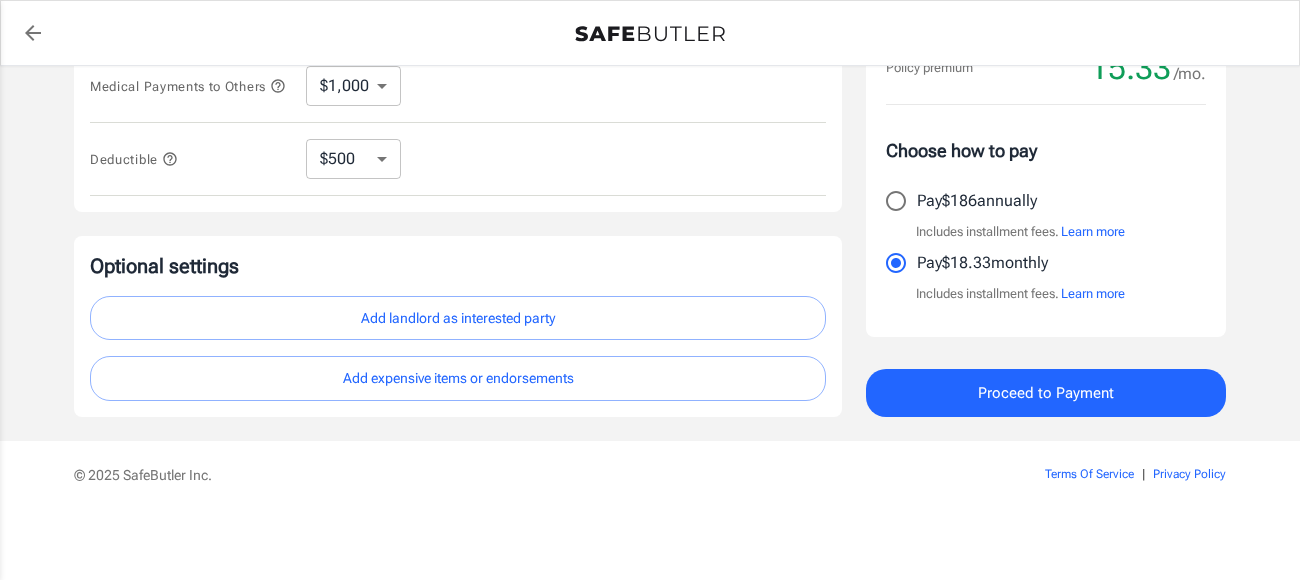 click on "Add landlord as interested party" at bounding box center (458, 318) 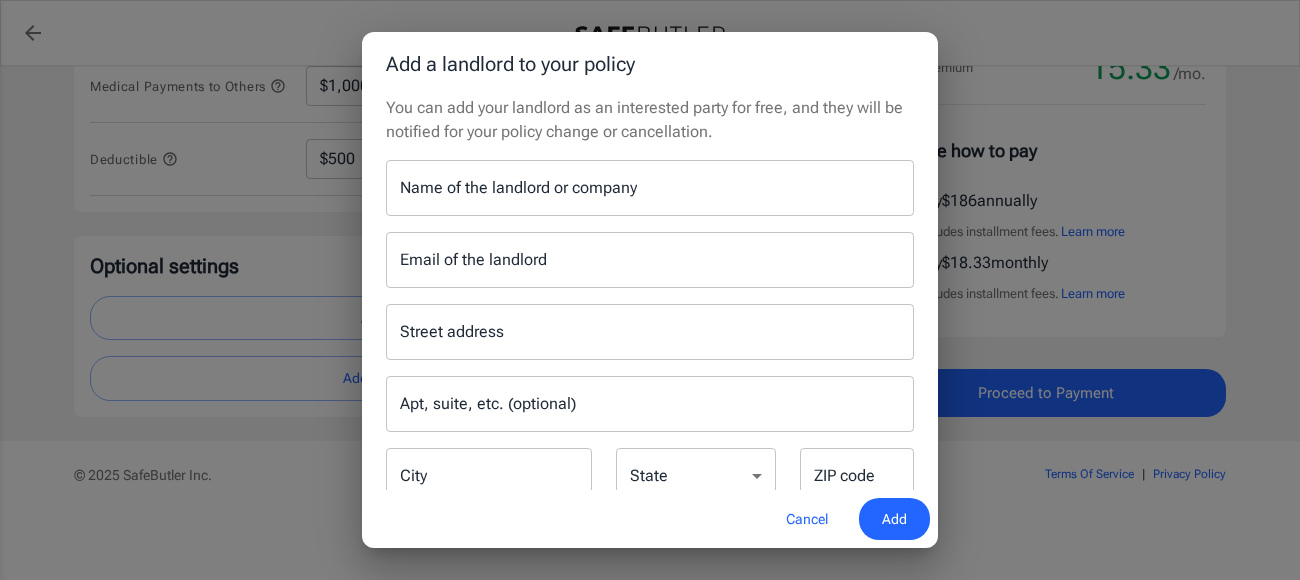 click on "Name of the landlord or company Name of the landlord or company" at bounding box center [650, 188] 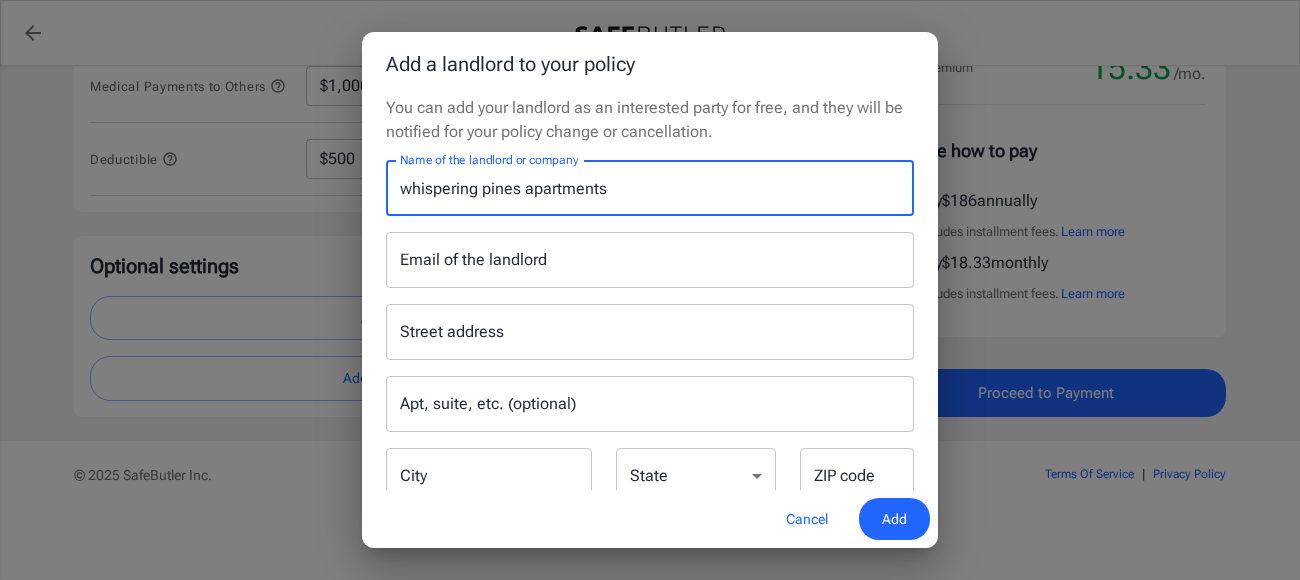 type on "whispering pines apartments" 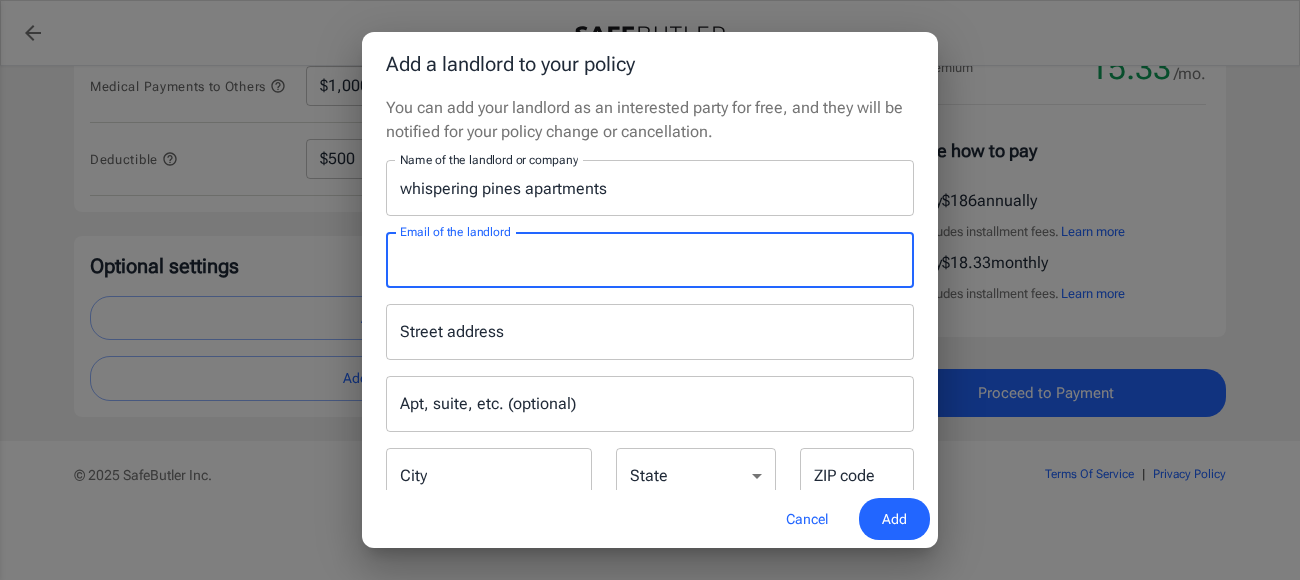 click on "Street address" at bounding box center [650, 332] 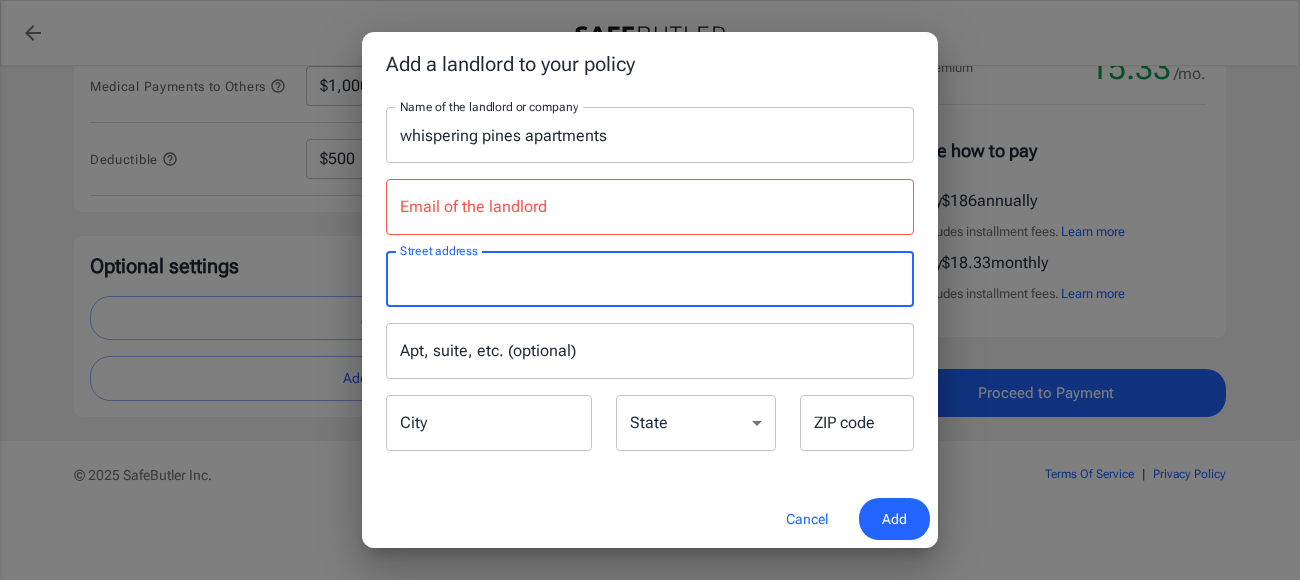 scroll, scrollTop: 53, scrollLeft: 0, axis: vertical 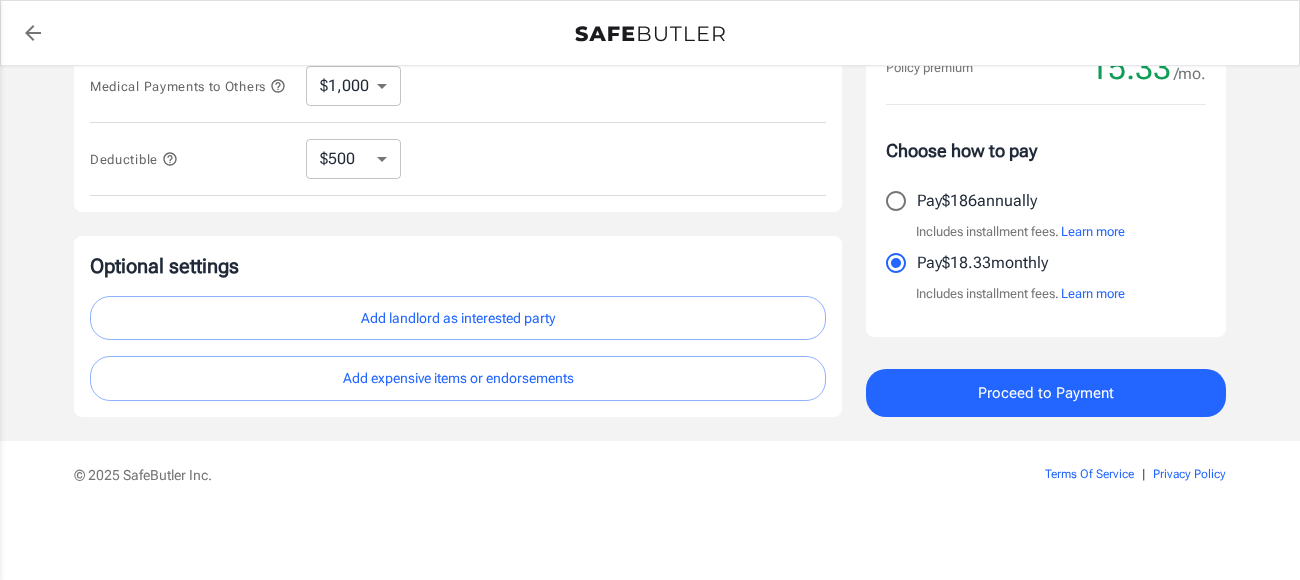click on "Add landlord as interested party" at bounding box center (458, 318) 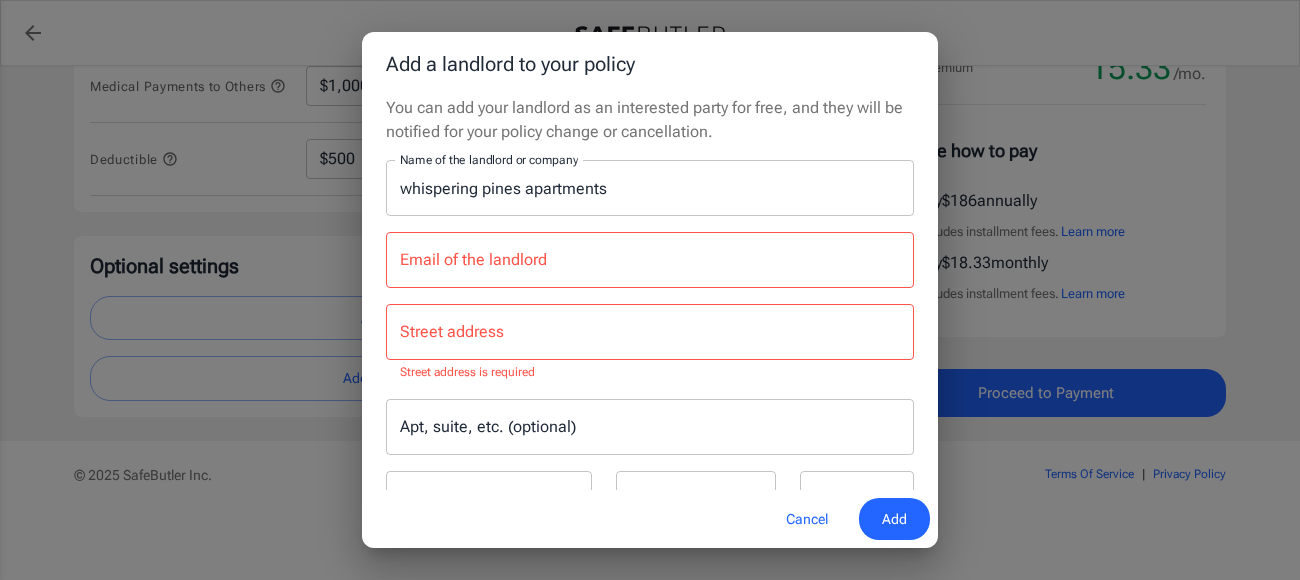 click on "Email of the landlord" at bounding box center (650, 260) 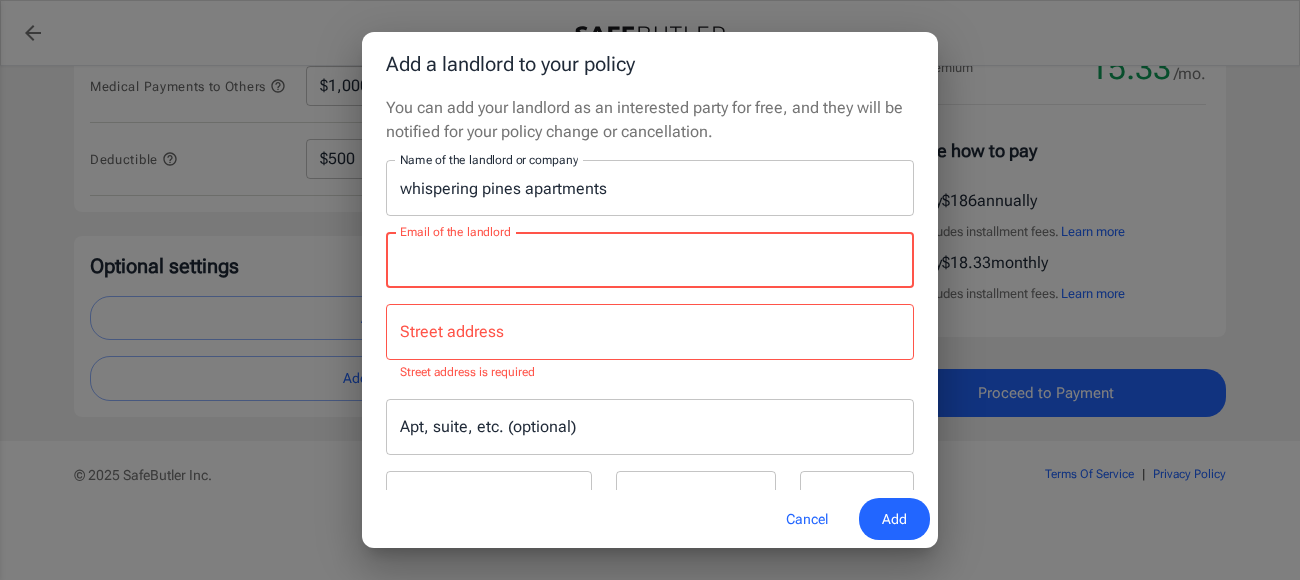 click on "Street address Street address Street address is required" at bounding box center (650, 343) 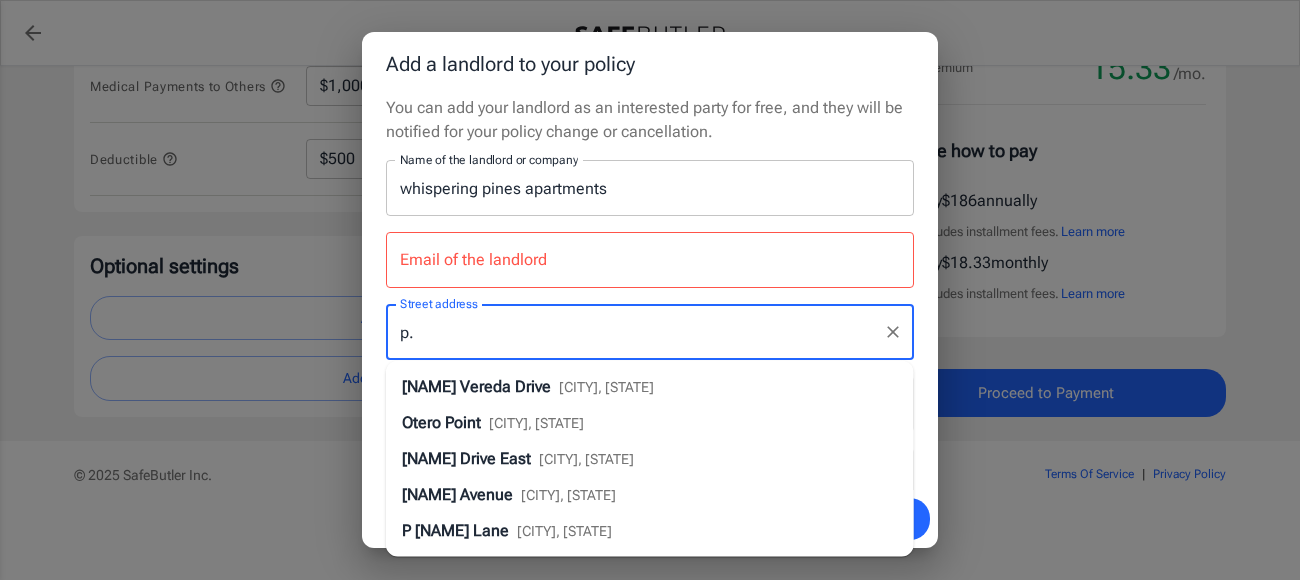 type on "p" 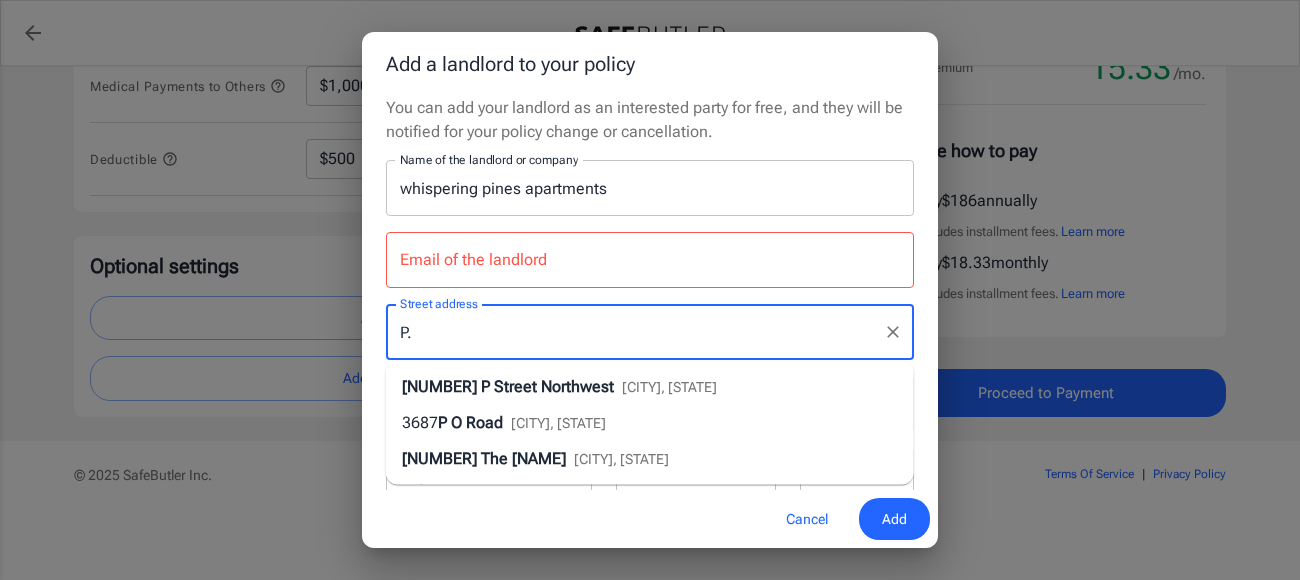 type on "P" 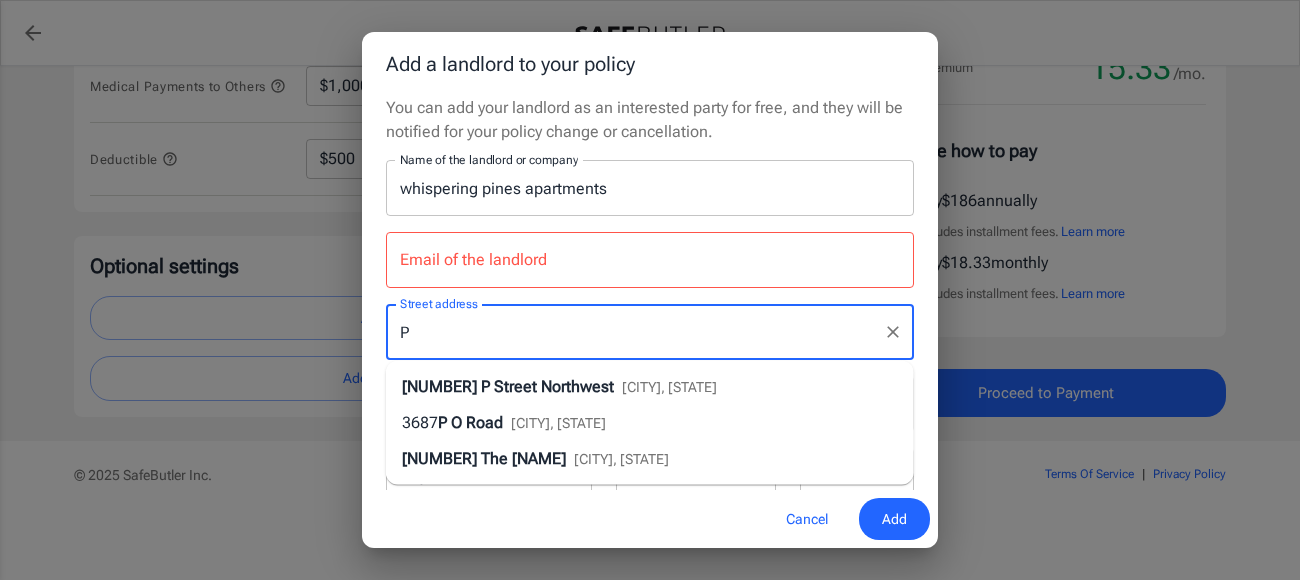 type 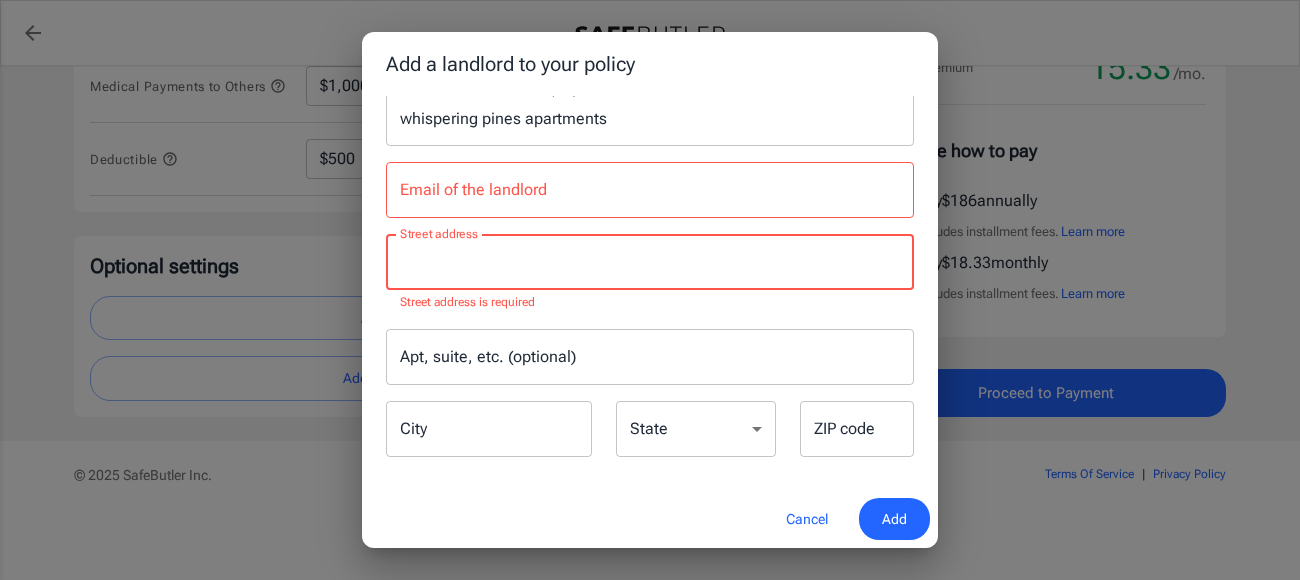 scroll, scrollTop: 76, scrollLeft: 0, axis: vertical 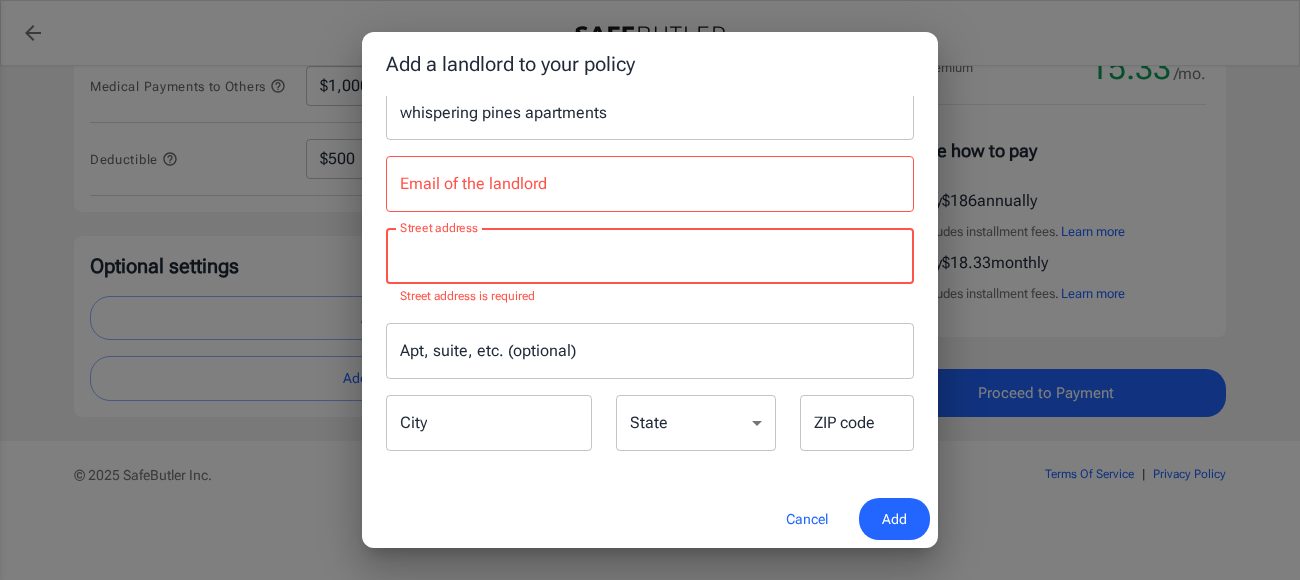 click on "City" at bounding box center (489, 423) 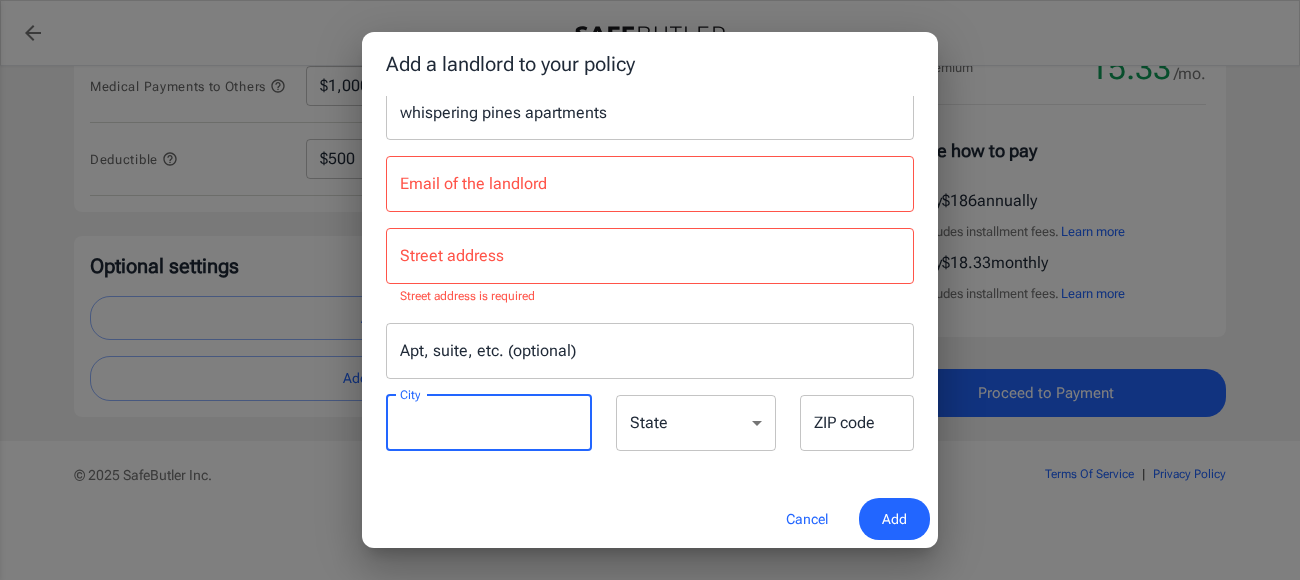 click on "State Alabama Alaska Arizona Arkansas California Colorado Connecticut Delaware District Of Columbia Florida Georgia Hawaii Idaho Illinois Indiana Iowa Kansas Kentucky Louisiana Maine Maryland Massachusetts Michigan Minnesota Mississippi Missouri Montana Nebraska Nevada New Hampshire New Jersey New Mexico New York North Carolina North Dakota Ohio Oklahoma Oregon Pennsylvania Rhode Island South Carolina South Dakota Tennessee Texas Utah Vermont Virginia Washington West Virginia Wisconsin Wyoming State" at bounding box center (696, 424) 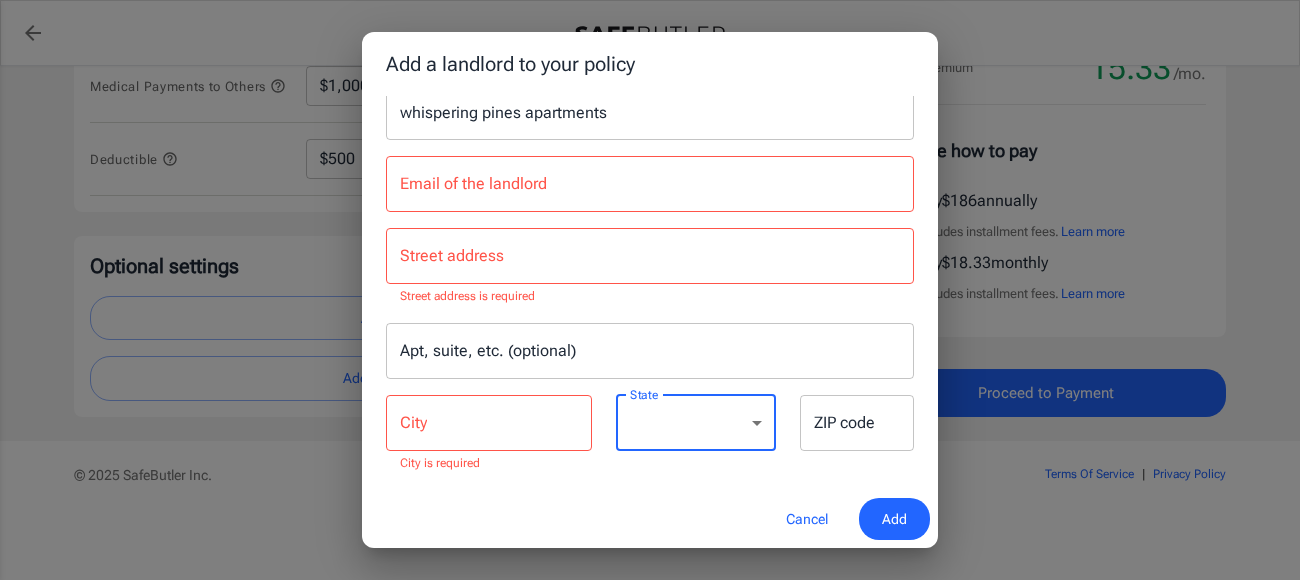 select on "TX" 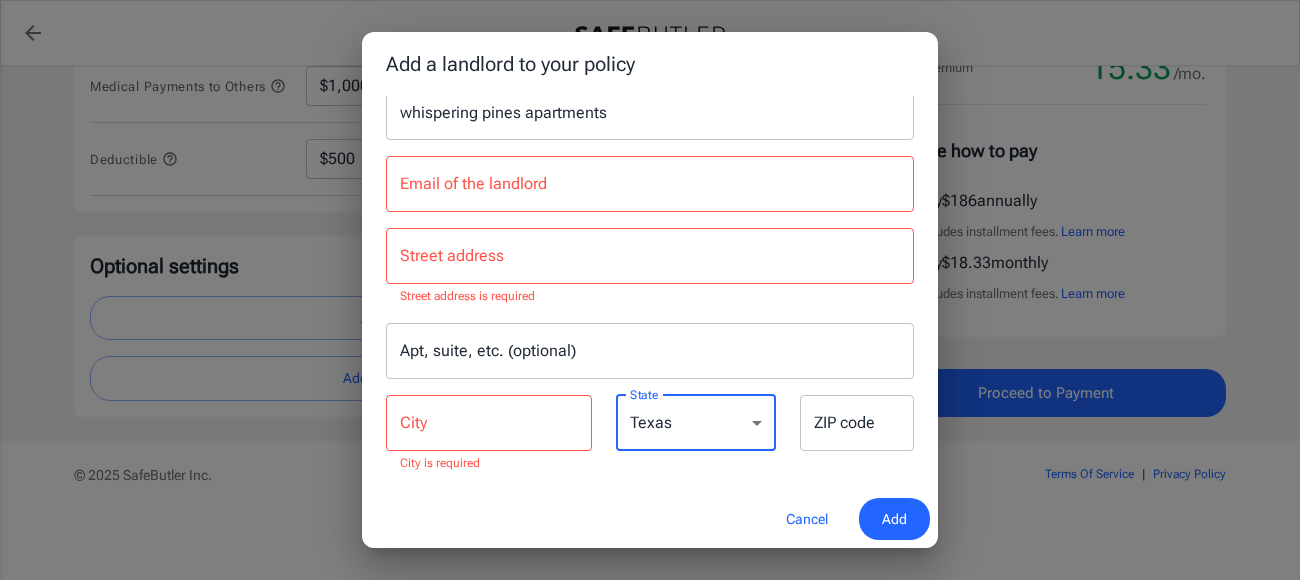 click on "Alabama Alaska Arizona Arkansas California Colorado Connecticut Delaware District Of Columbia Florida Georgia Hawaii Idaho Illinois Indiana Iowa Kansas Kentucky Louisiana Maine Maryland Massachusetts Michigan Minnesota Mississippi Missouri Montana Nebraska Nevada New Hampshire New Jersey New Mexico New York North Carolina North Dakota Ohio Oklahoma Oregon Pennsylvania Rhode Island South Carolina South Dakota Tennessee Texas Utah Vermont Virginia Washington West Virginia Wisconsin Wyoming" at bounding box center (696, 423) 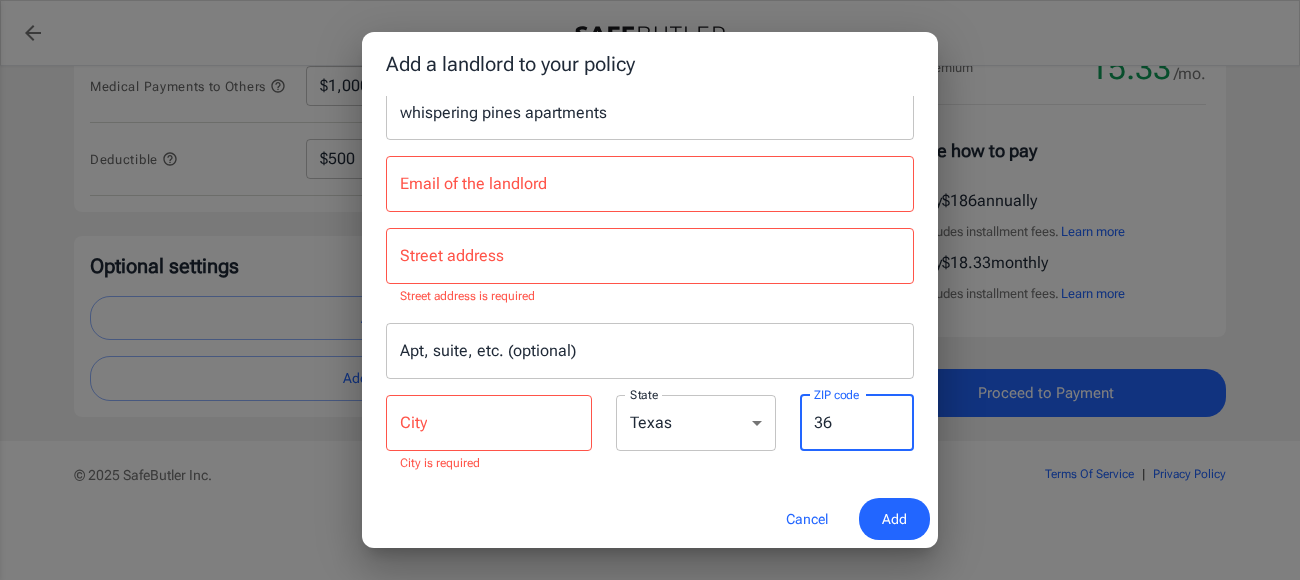 type on "3" 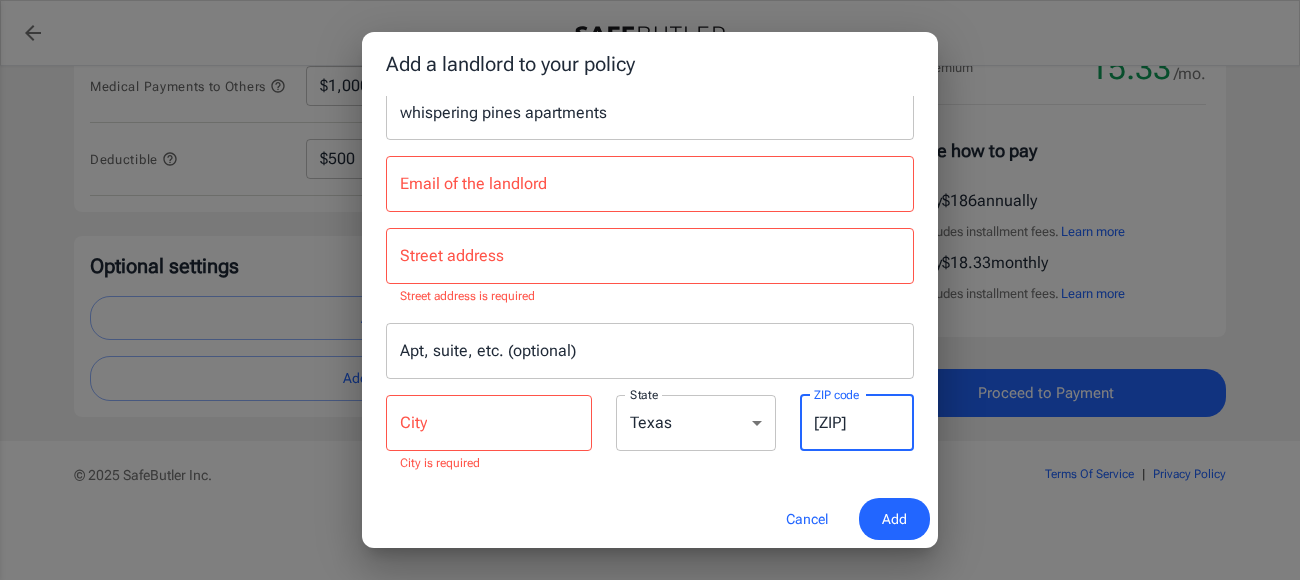 type on "[ZIP]" 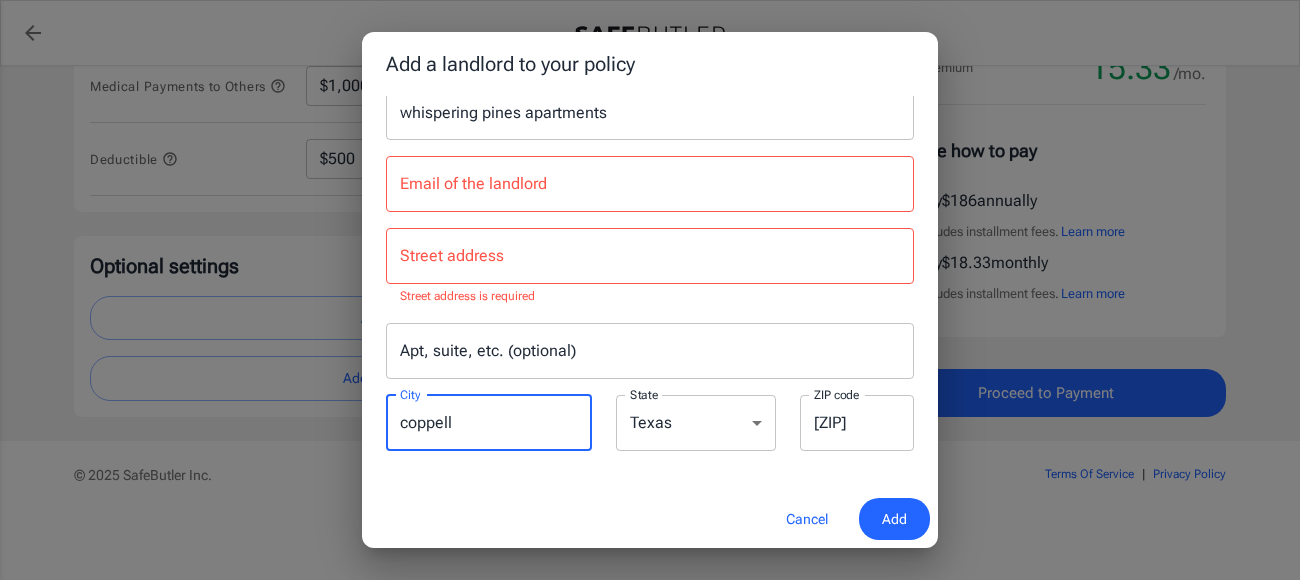 type on "coppell" 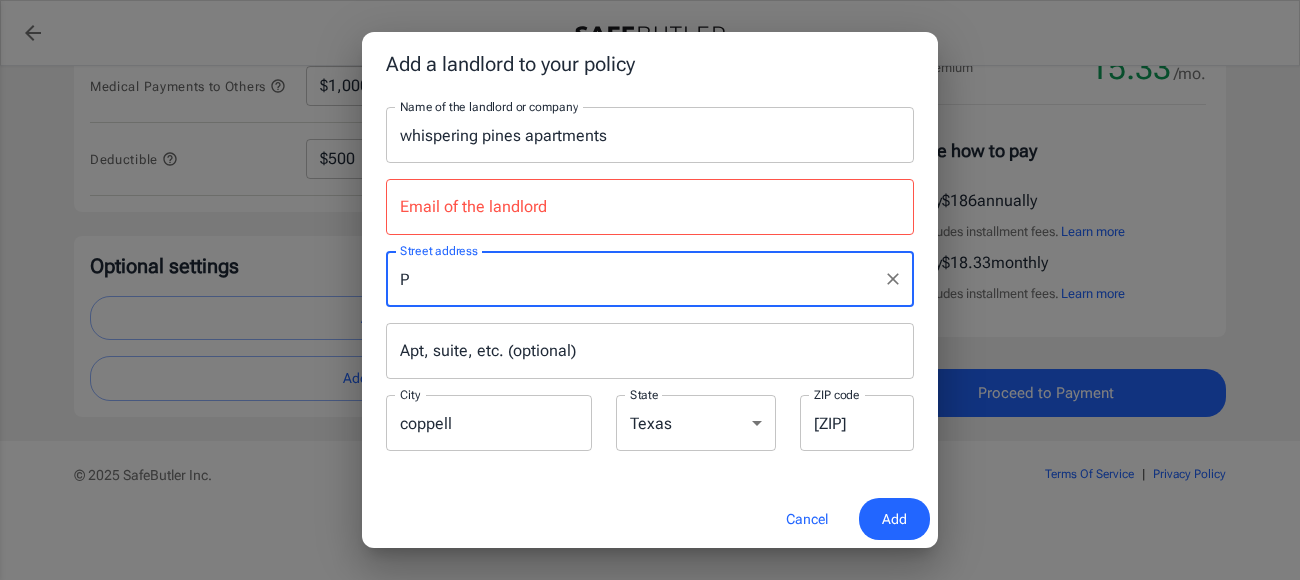 scroll, scrollTop: 53, scrollLeft: 0, axis: vertical 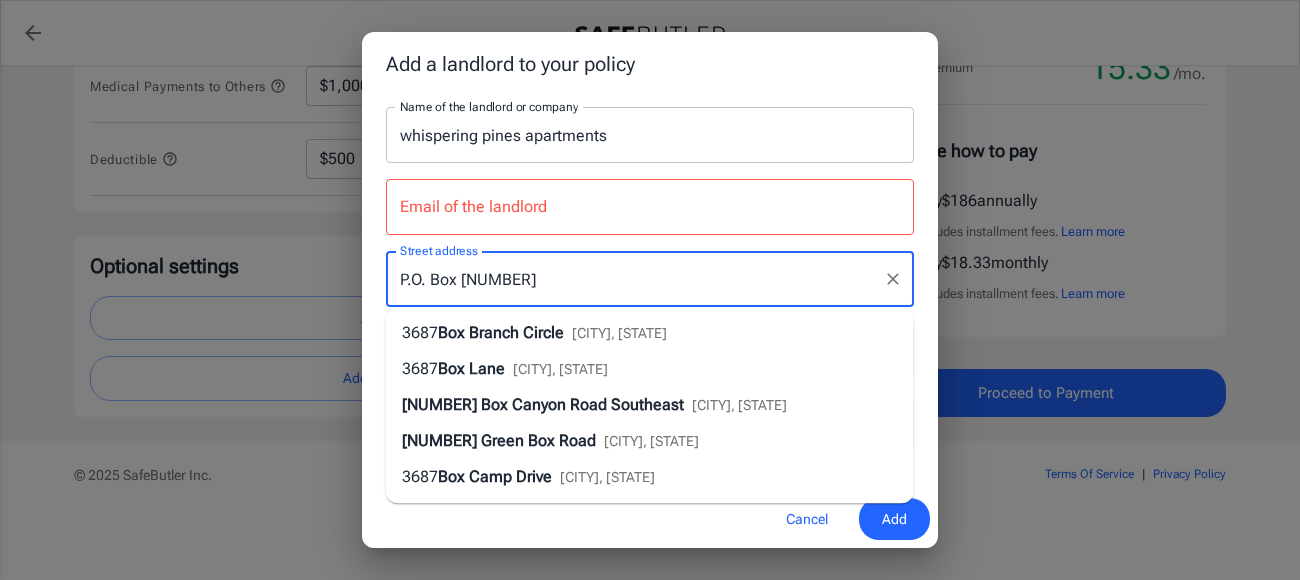 type on "P.O. Box [NUMBER]" 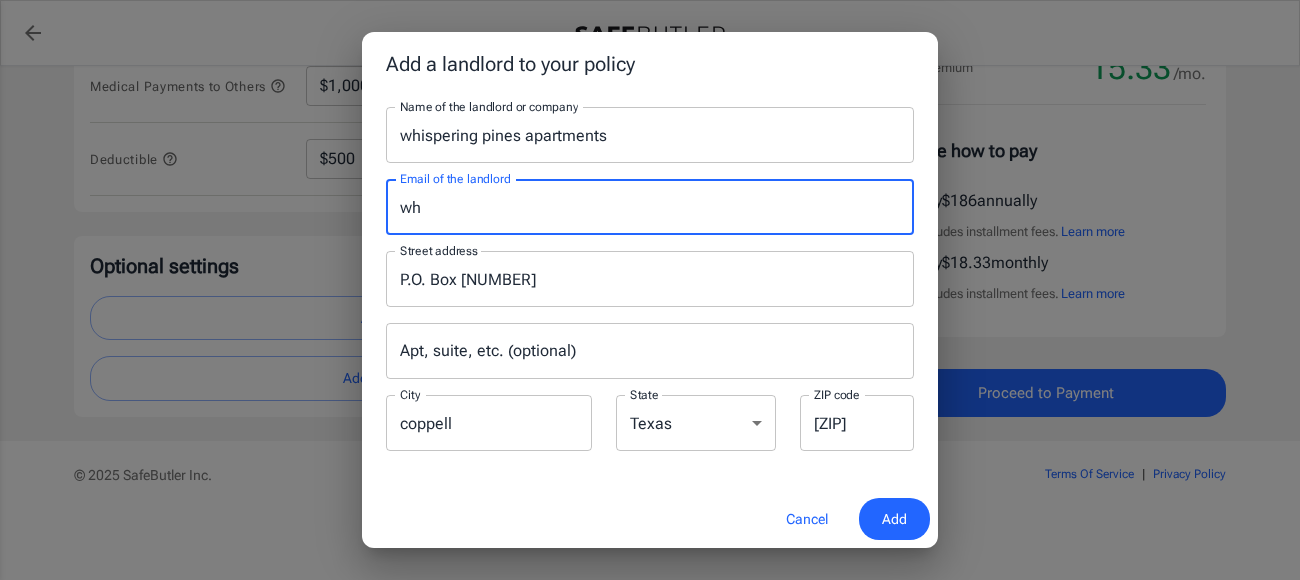 type on "w" 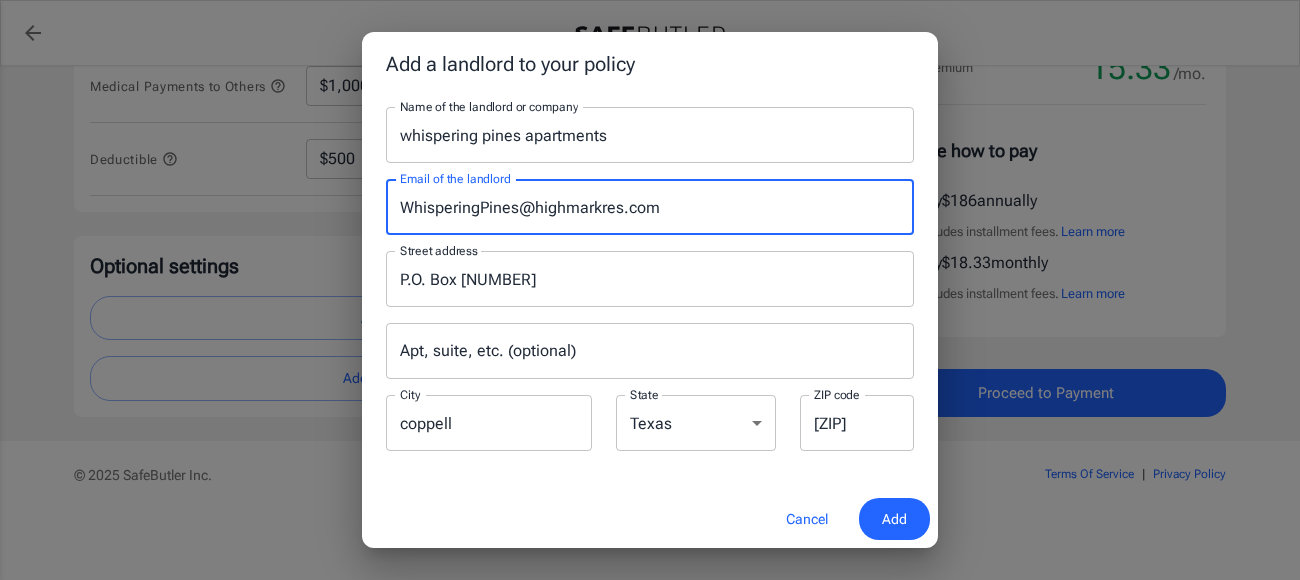 type on "WhisperingPines@highmarkres.com" 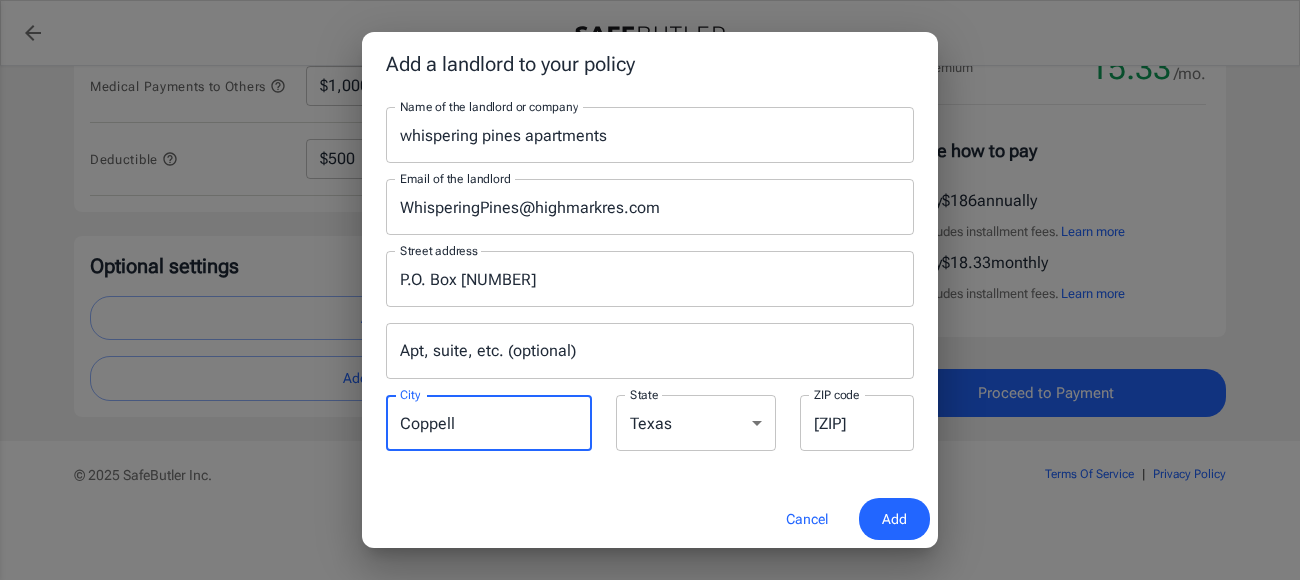 type on "Coppell" 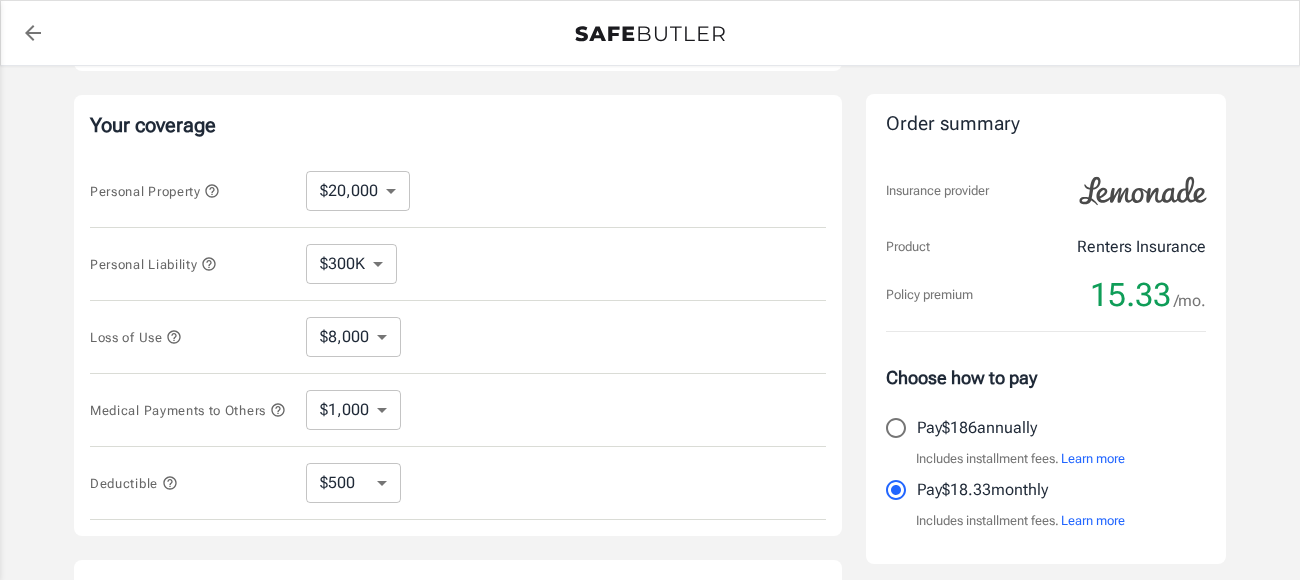 scroll, scrollTop: 364, scrollLeft: 0, axis: vertical 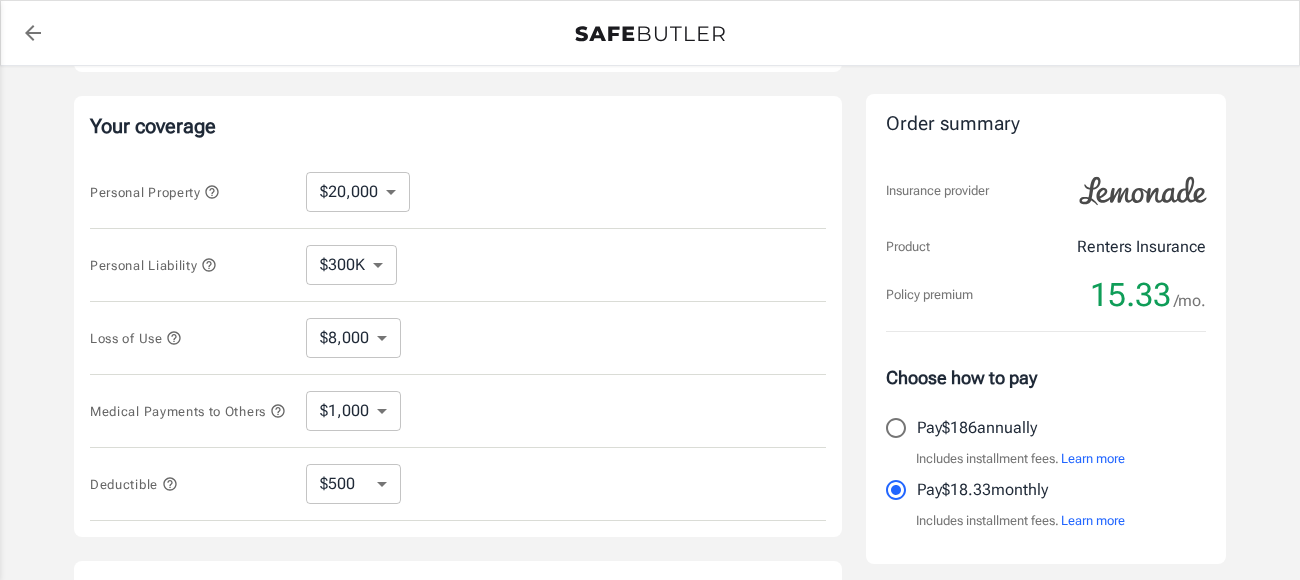 click on "$10,000 $20,000 $30,000 $40,000 $50,000 $100K" at bounding box center [358, 192] 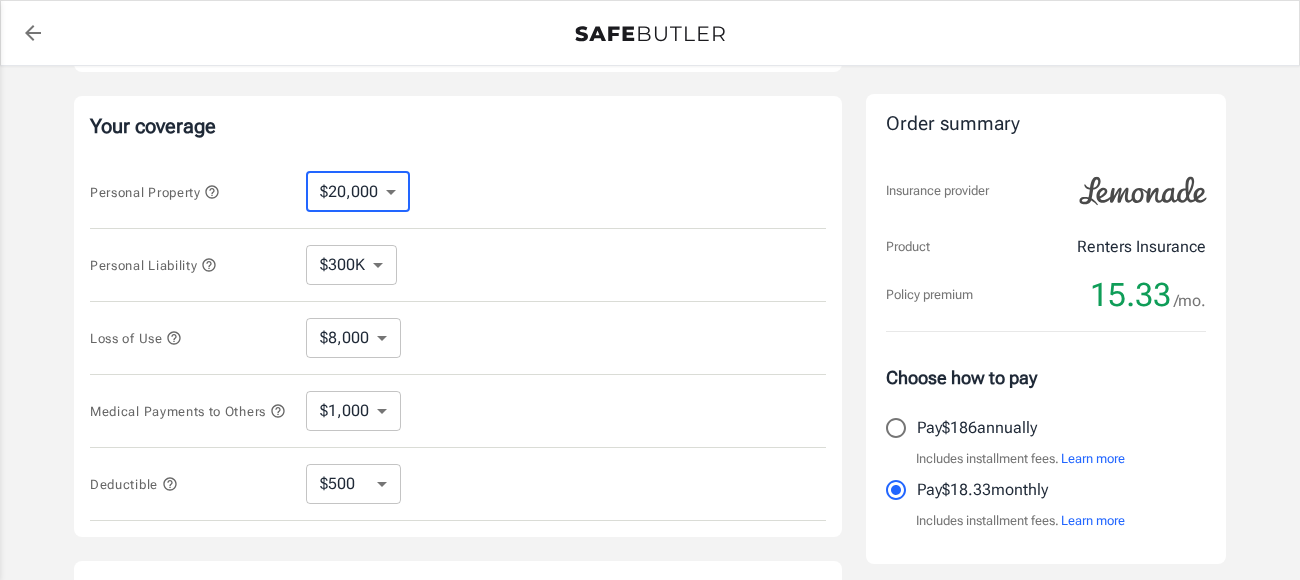 select on "10000" 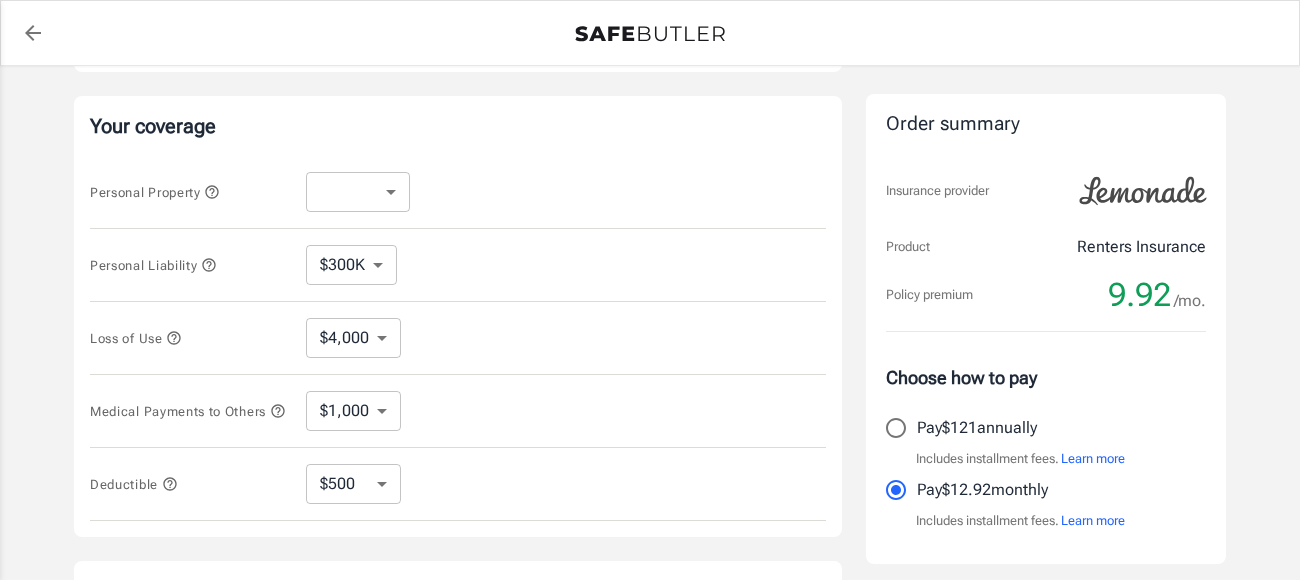 select on "10000" 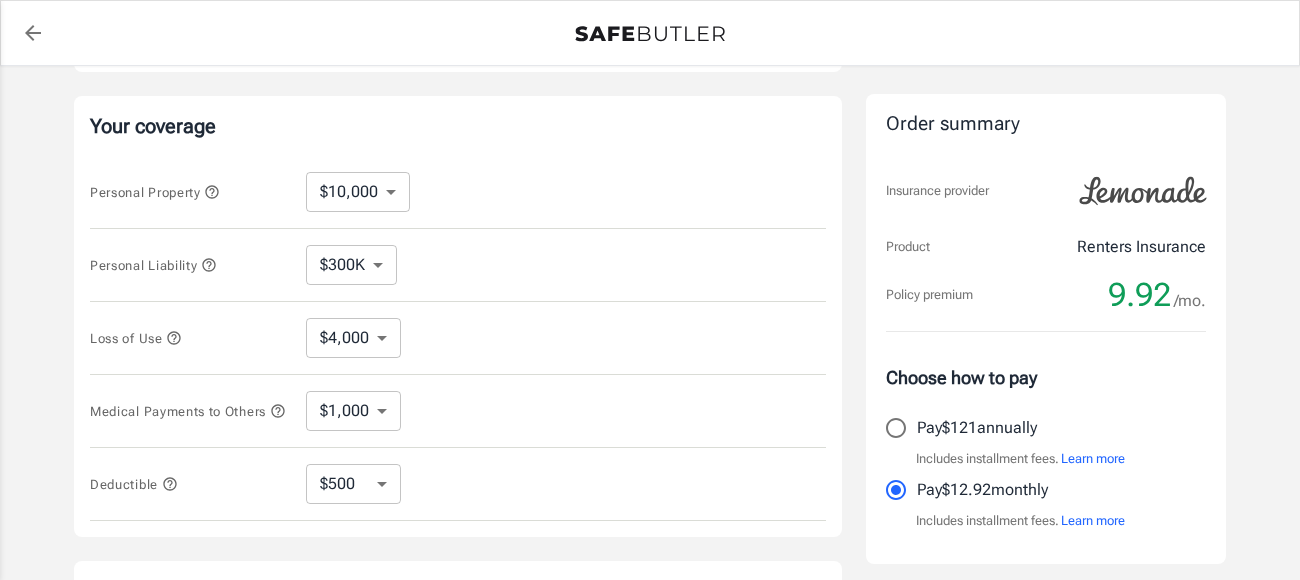 select on "4000" 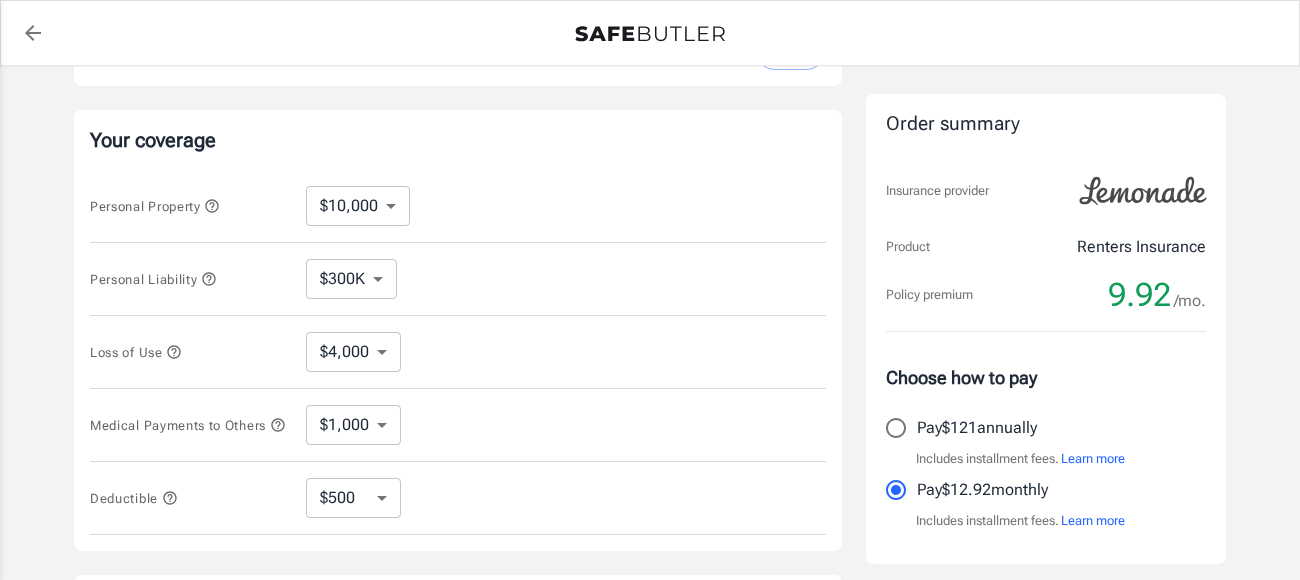 scroll, scrollTop: 340, scrollLeft: 0, axis: vertical 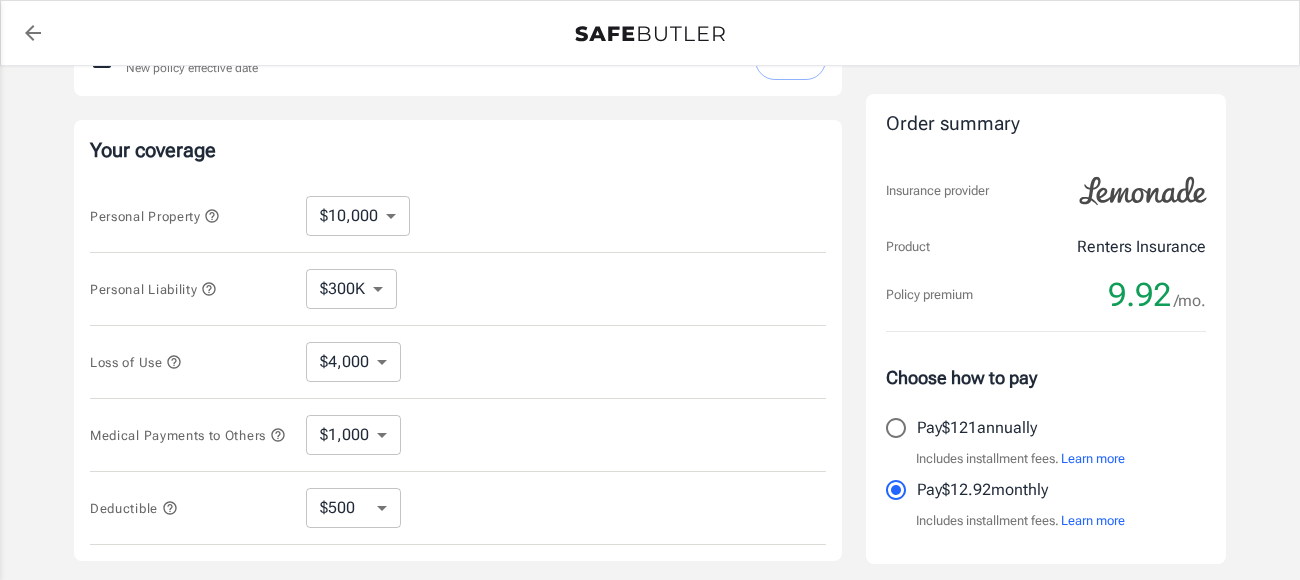 click 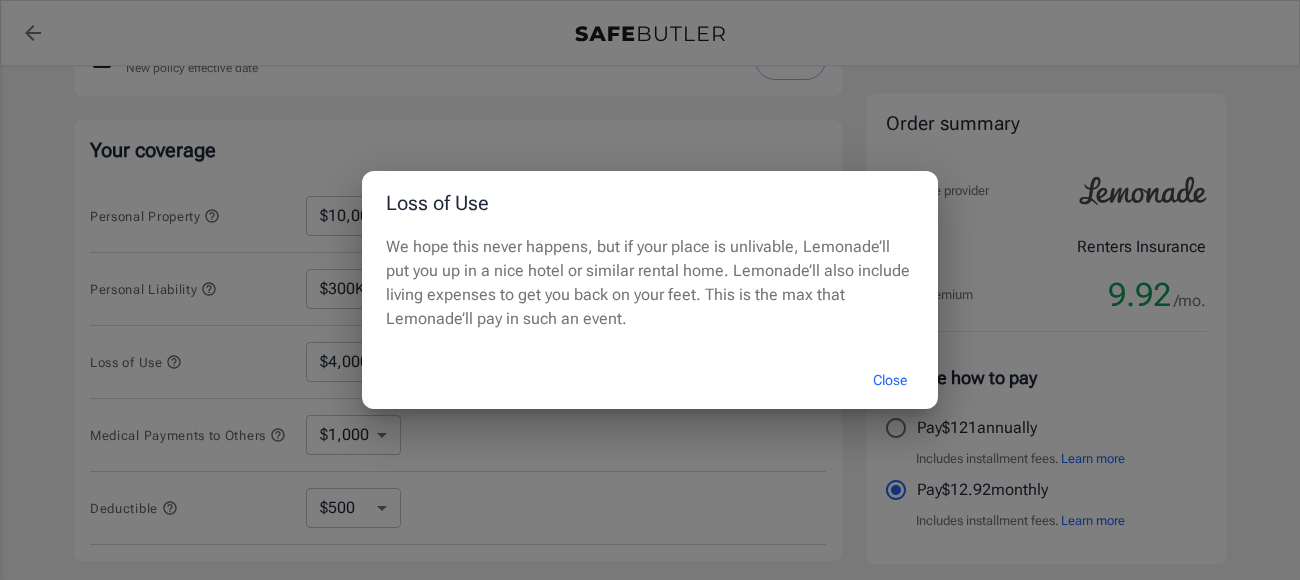 click on "Close" at bounding box center (890, 380) 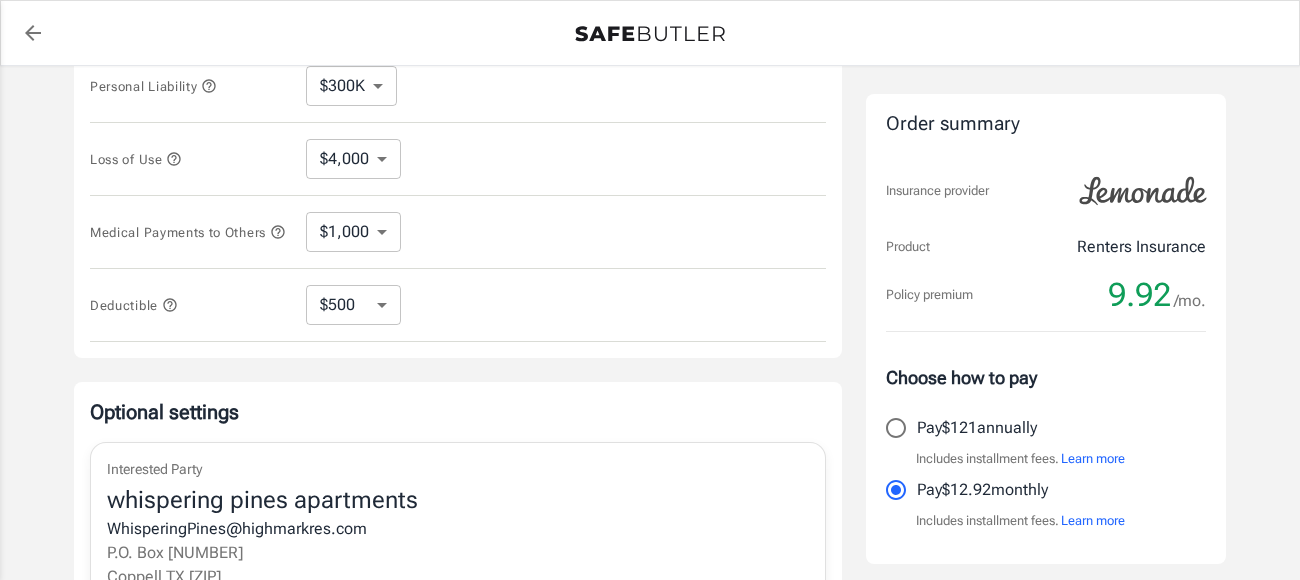 scroll, scrollTop: 553, scrollLeft: 0, axis: vertical 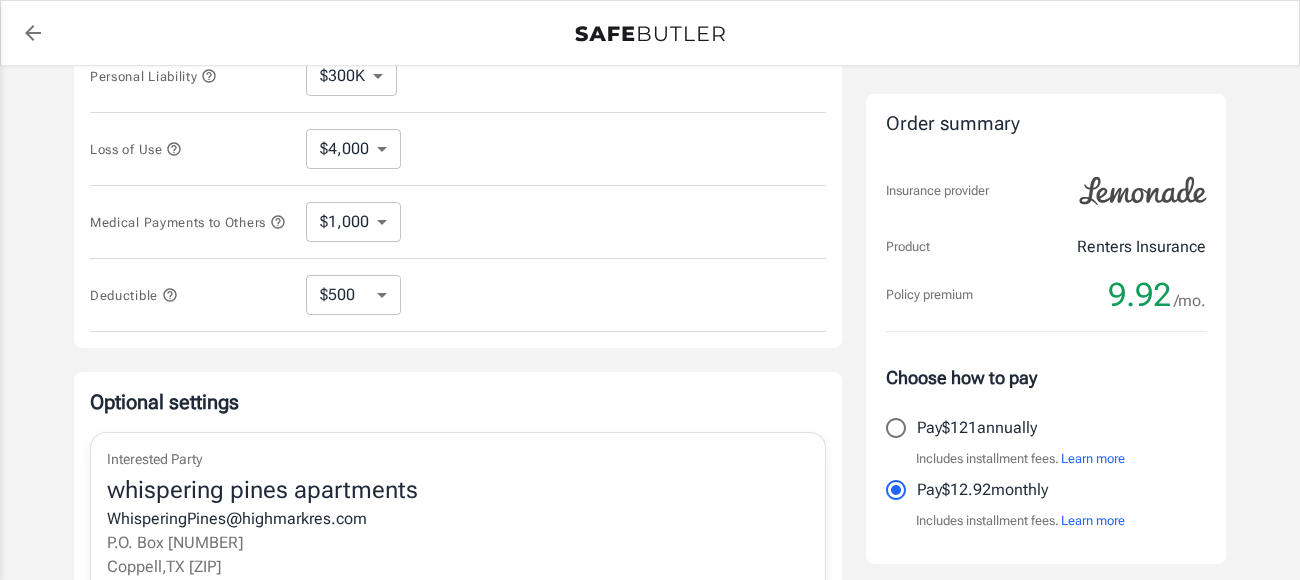 click on "$250 $500 $1,000" at bounding box center [353, 295] 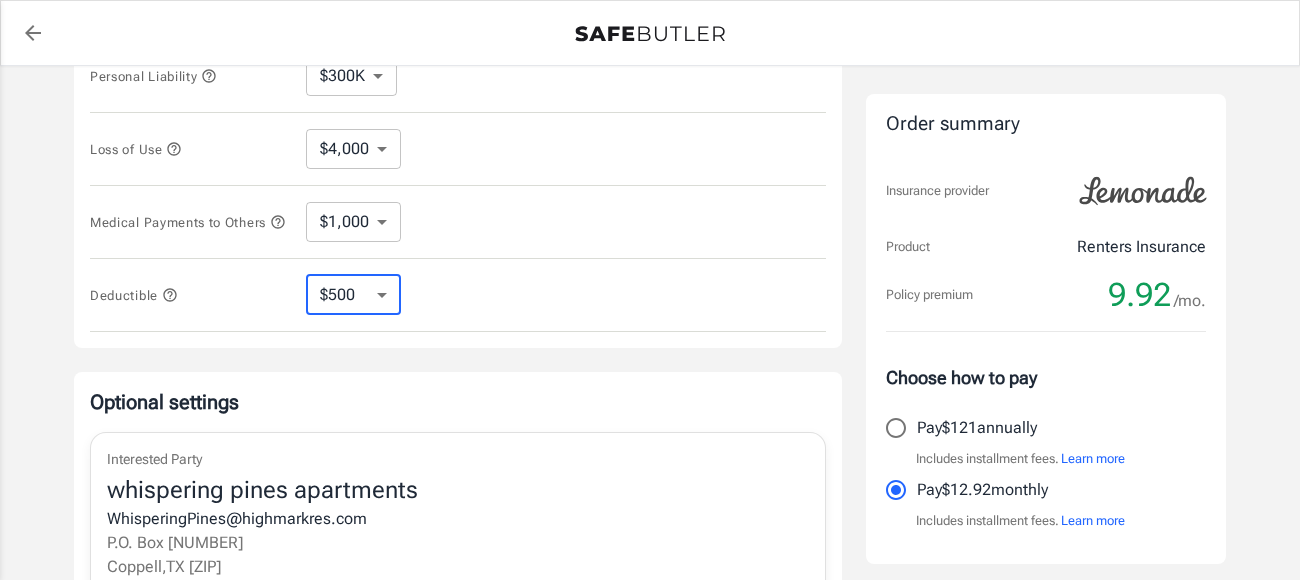 select on "250" 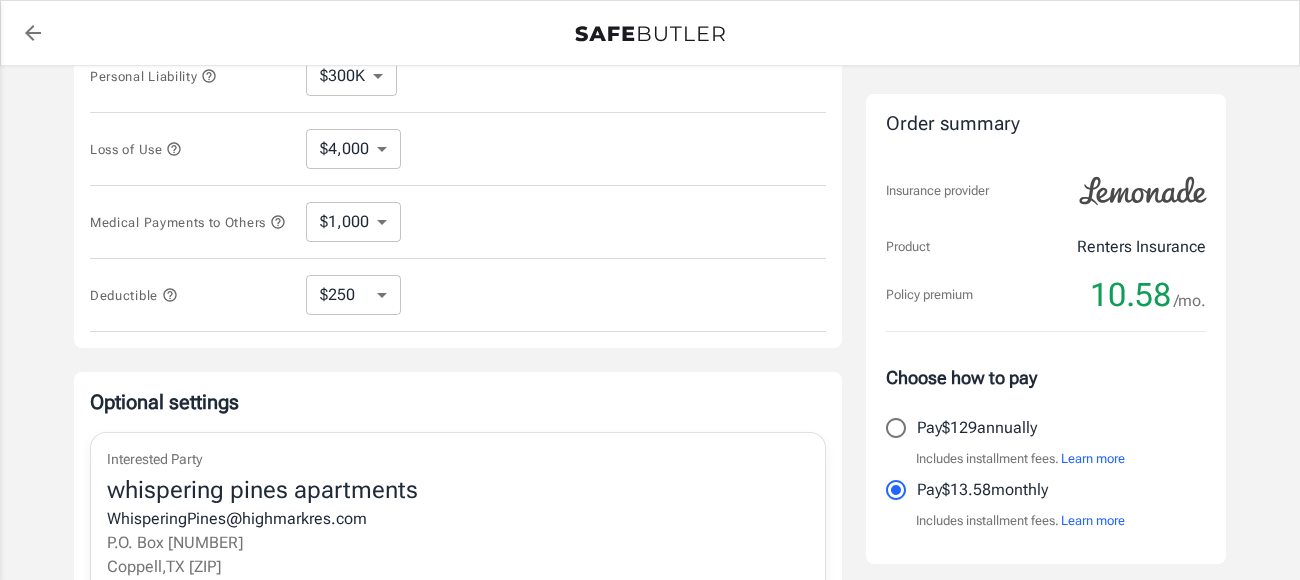 click 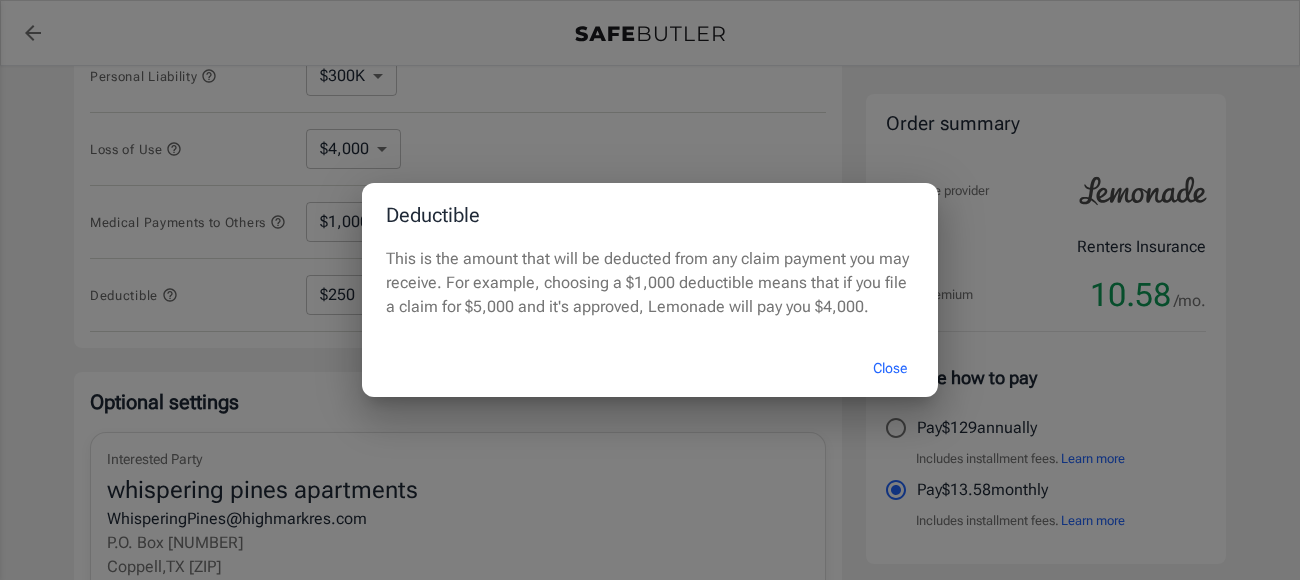 click on "Close" at bounding box center [890, 368] 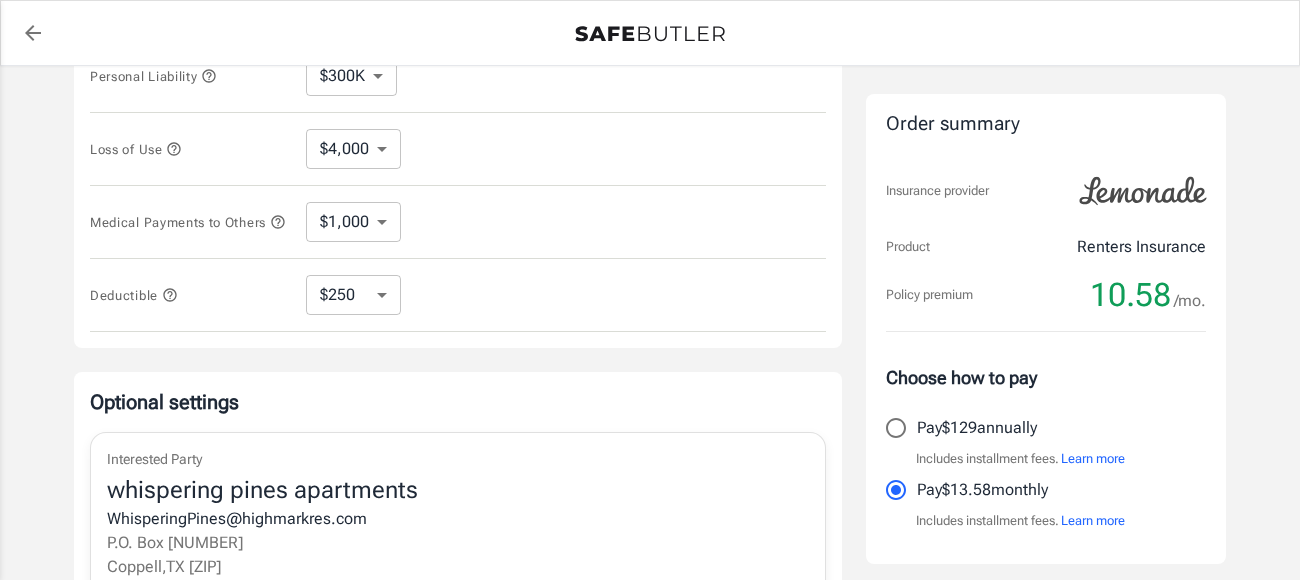 click on "$250 $500 $1,000" at bounding box center (353, 295) 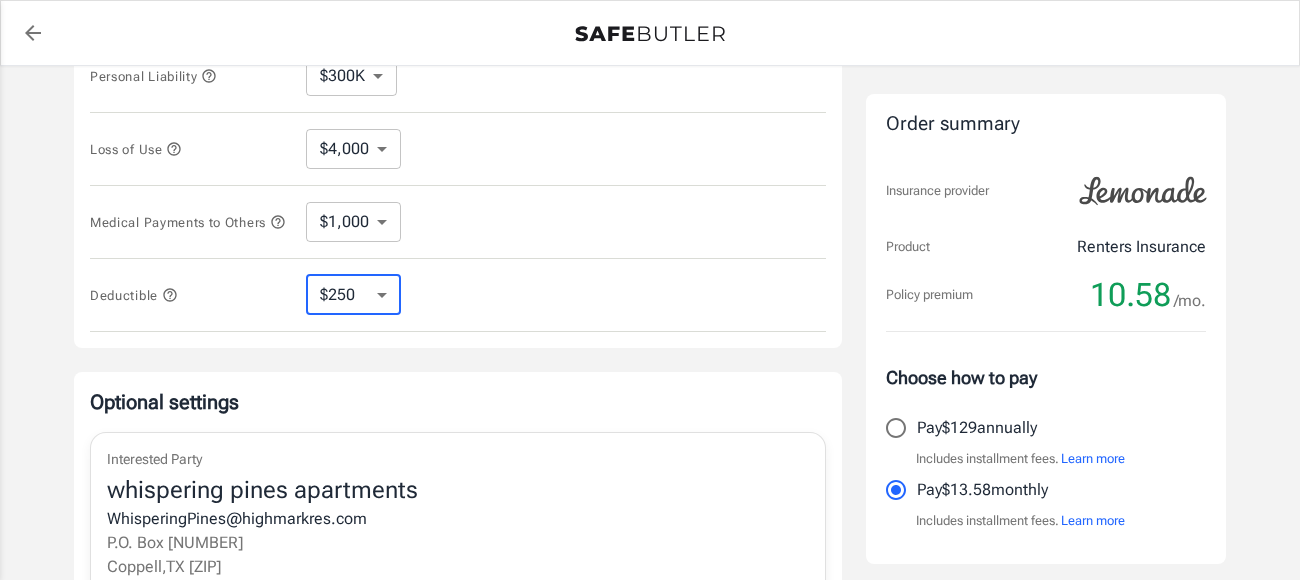 select on "1000" 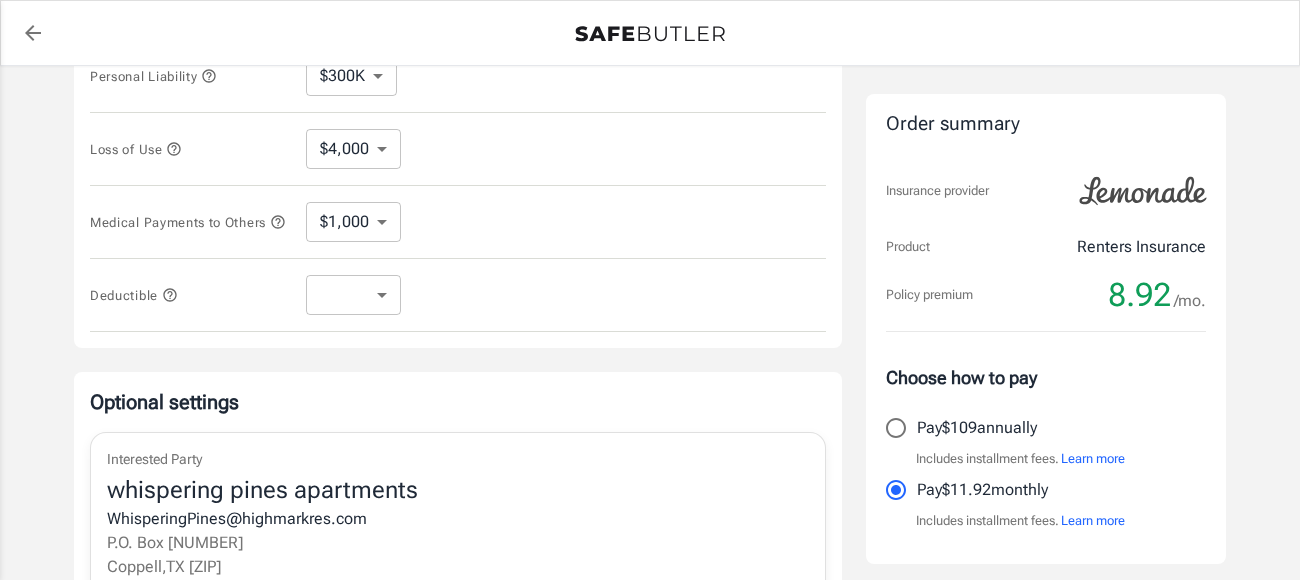 select on "1000" 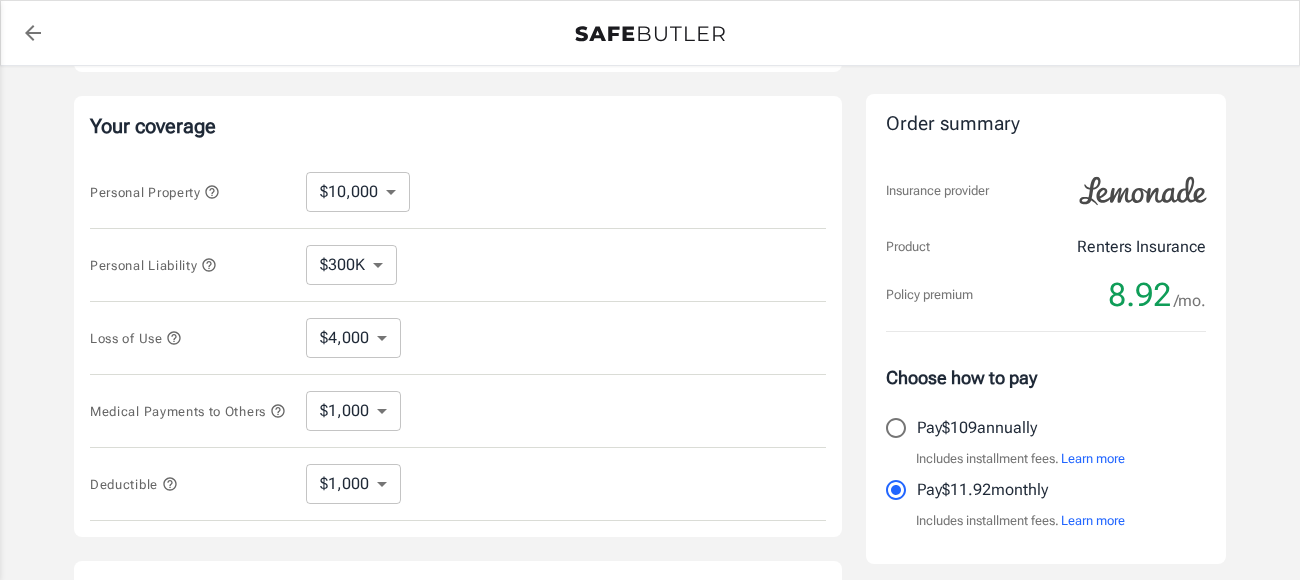 scroll, scrollTop: 359, scrollLeft: 0, axis: vertical 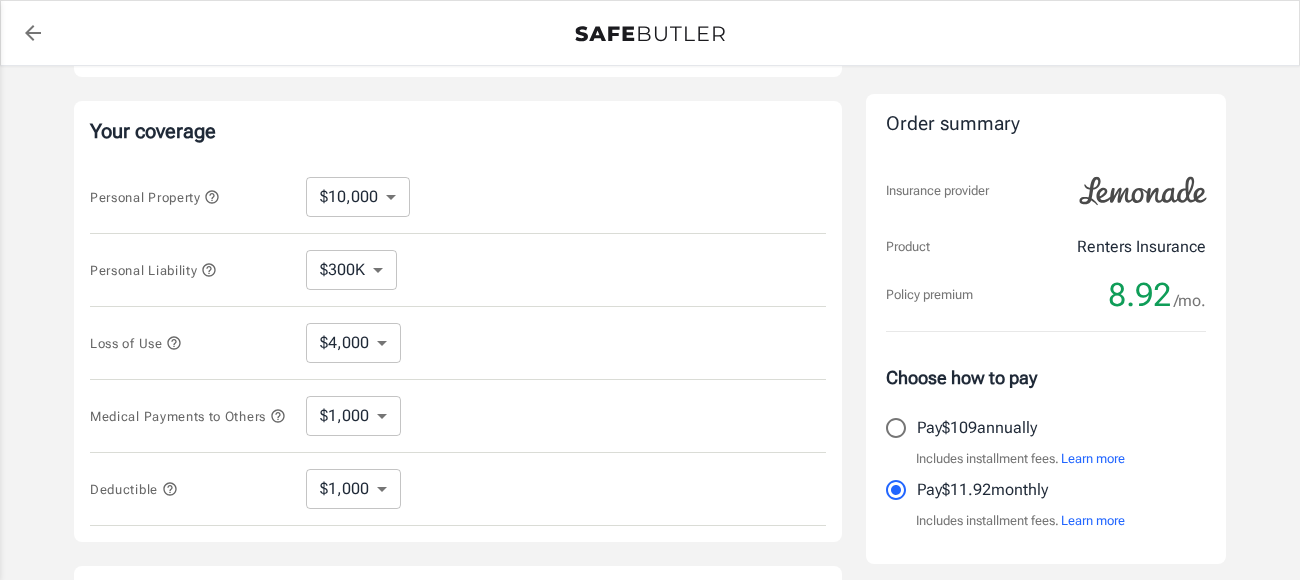 click on "$1,000 $2,000 $3,000 $4,000 $5,000" at bounding box center (353, 416) 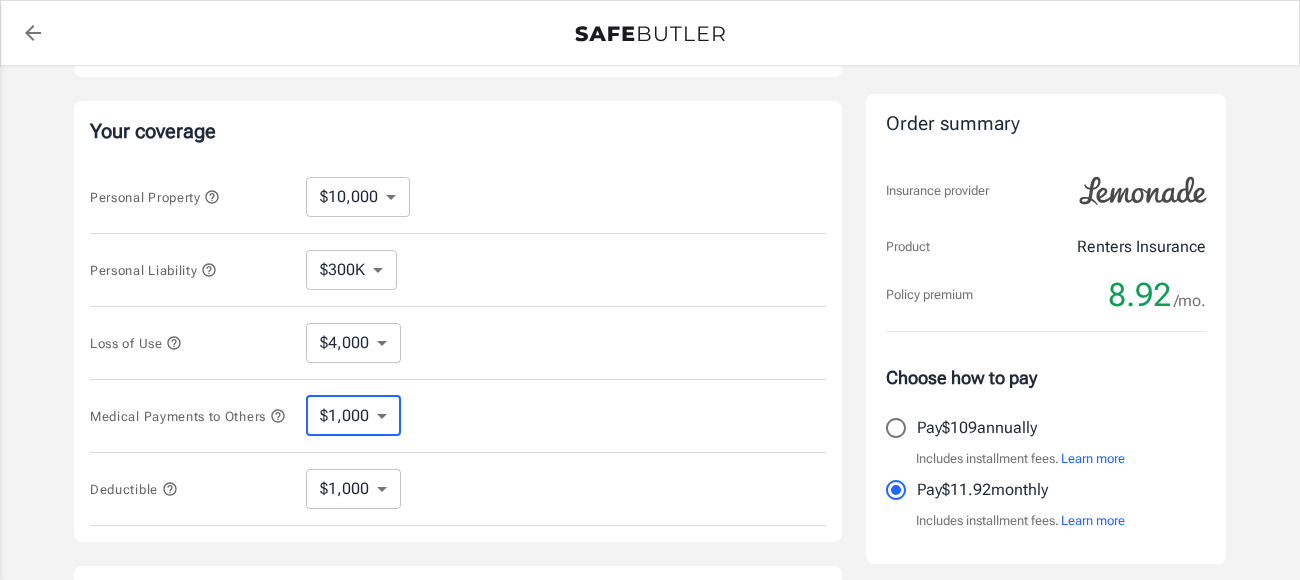 click on "Medical Payments to Others   $1,000 $2,000 $3,000 $4,000 $5,000 ​" at bounding box center (458, 416) 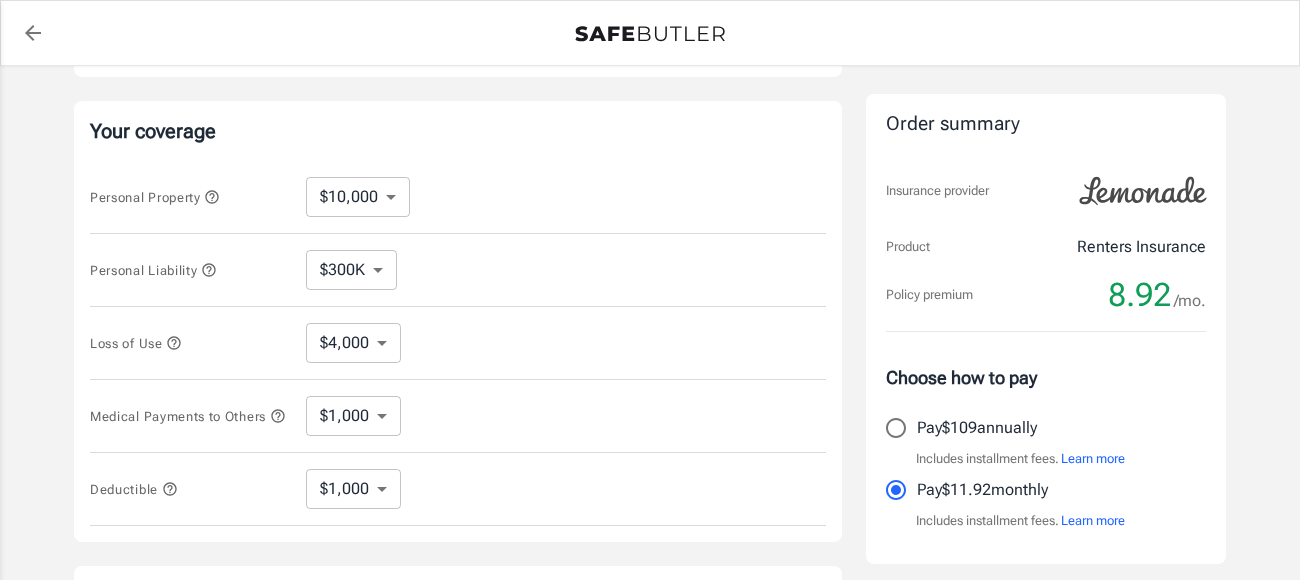 click on "$4,000" at bounding box center [353, 343] 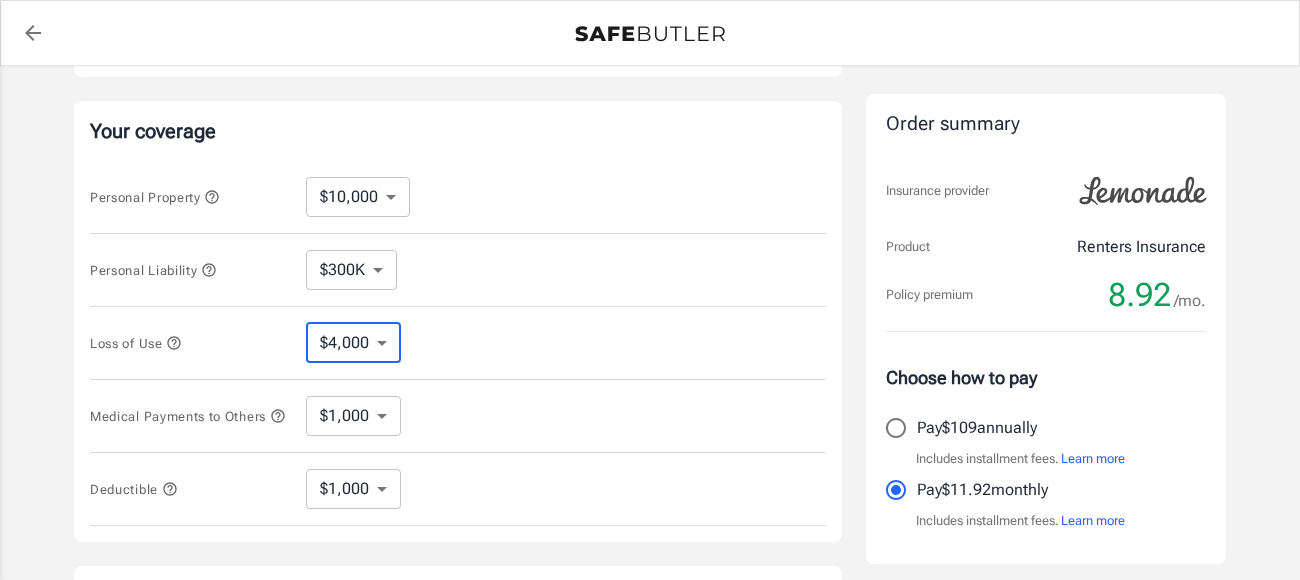 click on "Loss of Use   $4,000" at bounding box center (458, 343) 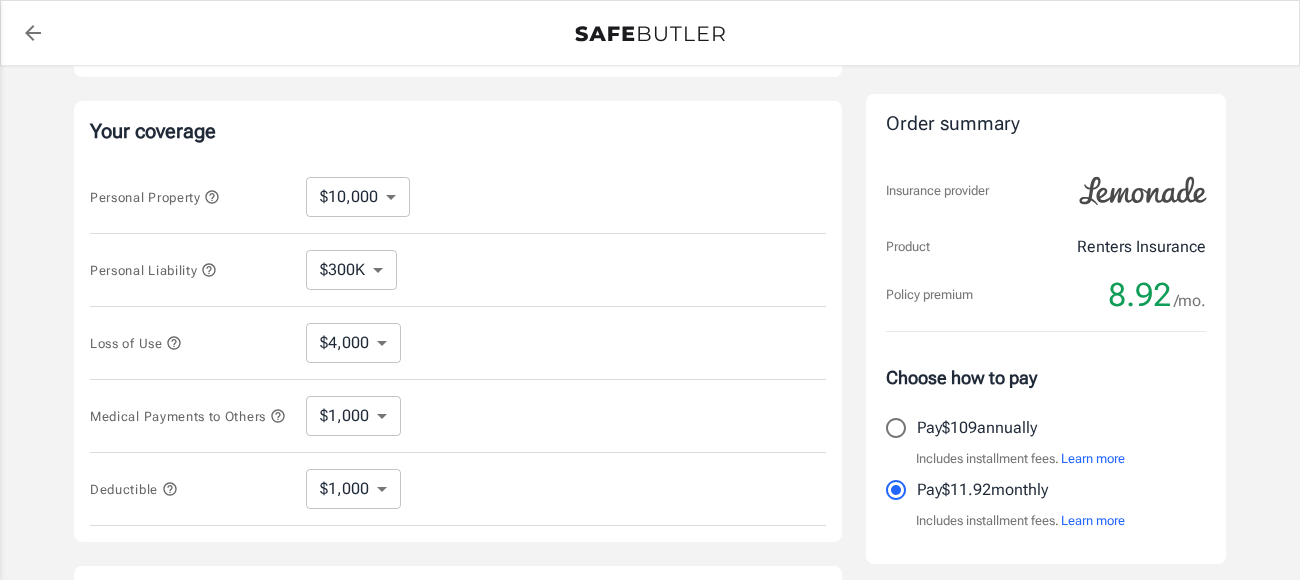 click on "$100K $200K $300K $400K $500K" at bounding box center [351, 270] 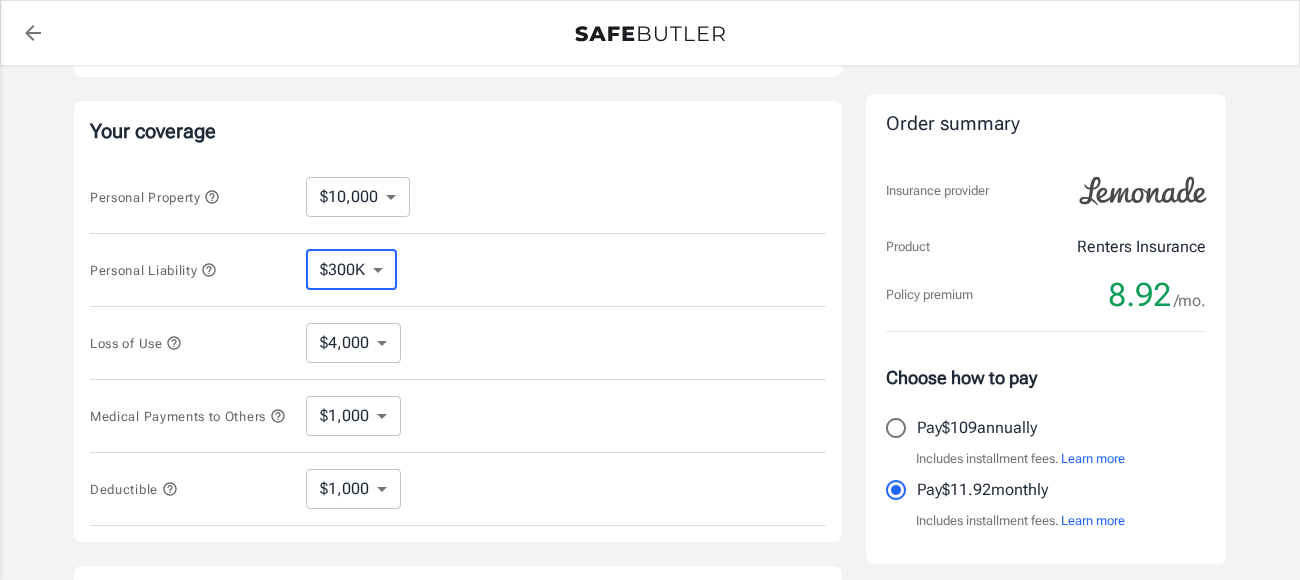 click on "Personal Liability   $100K $200K $300K $400K $500K" at bounding box center (458, 270) 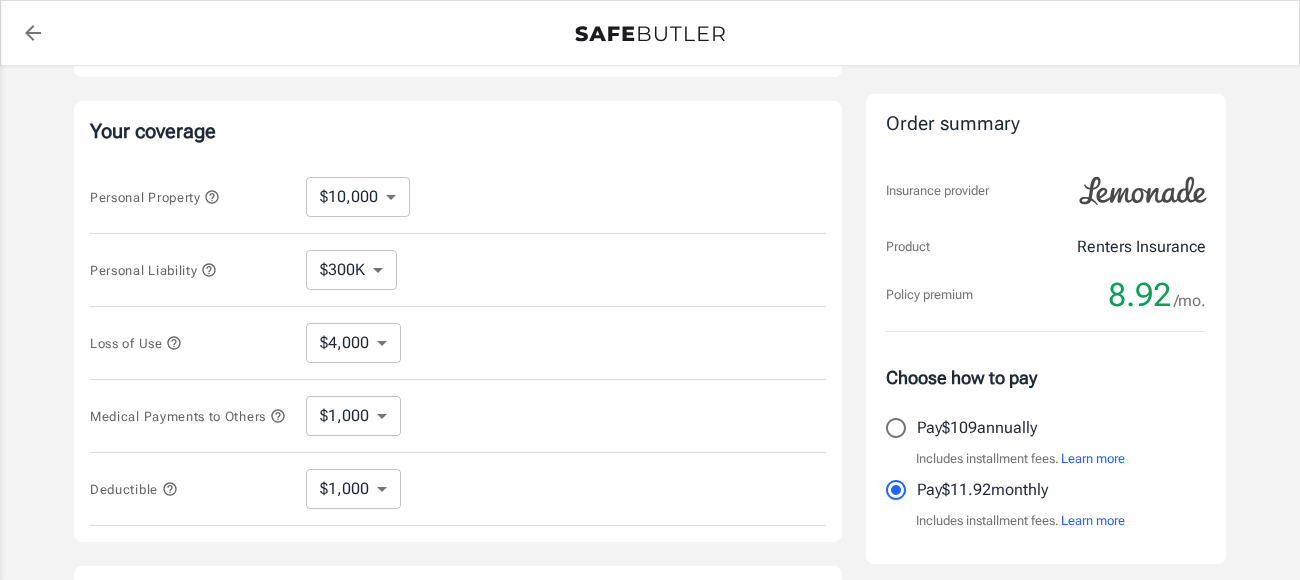 click on "$10,000 $20,000 $30,000 $40,000 $50,000 $100K" at bounding box center [358, 197] 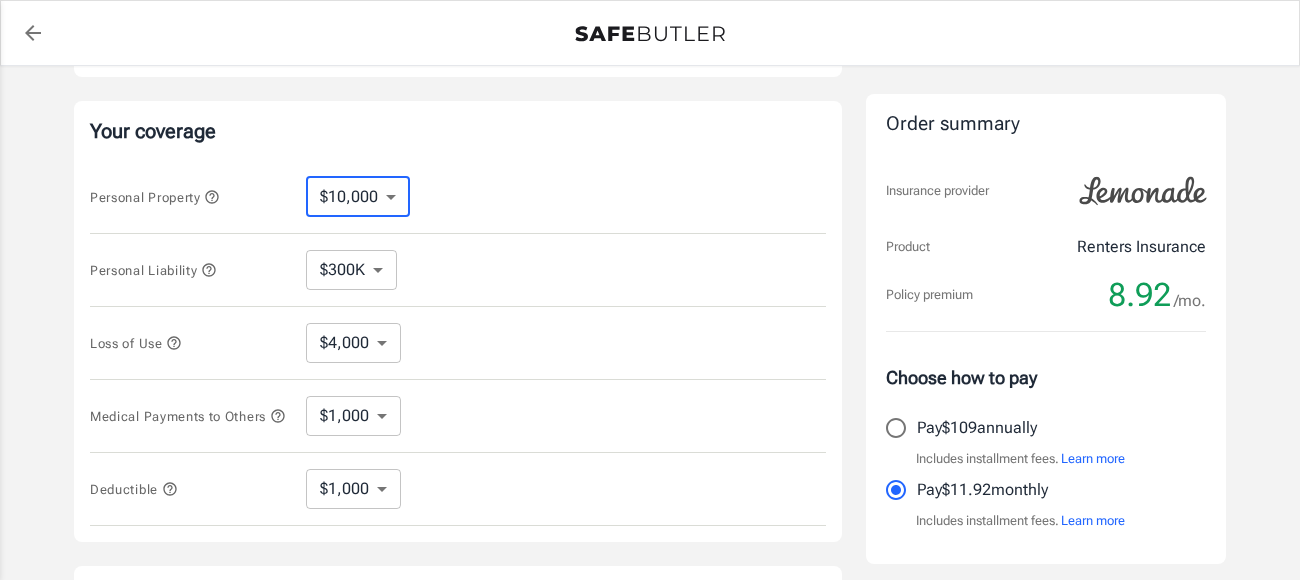 click on "Personal Liability   $100K $200K $300K $400K $500K" at bounding box center [458, 270] 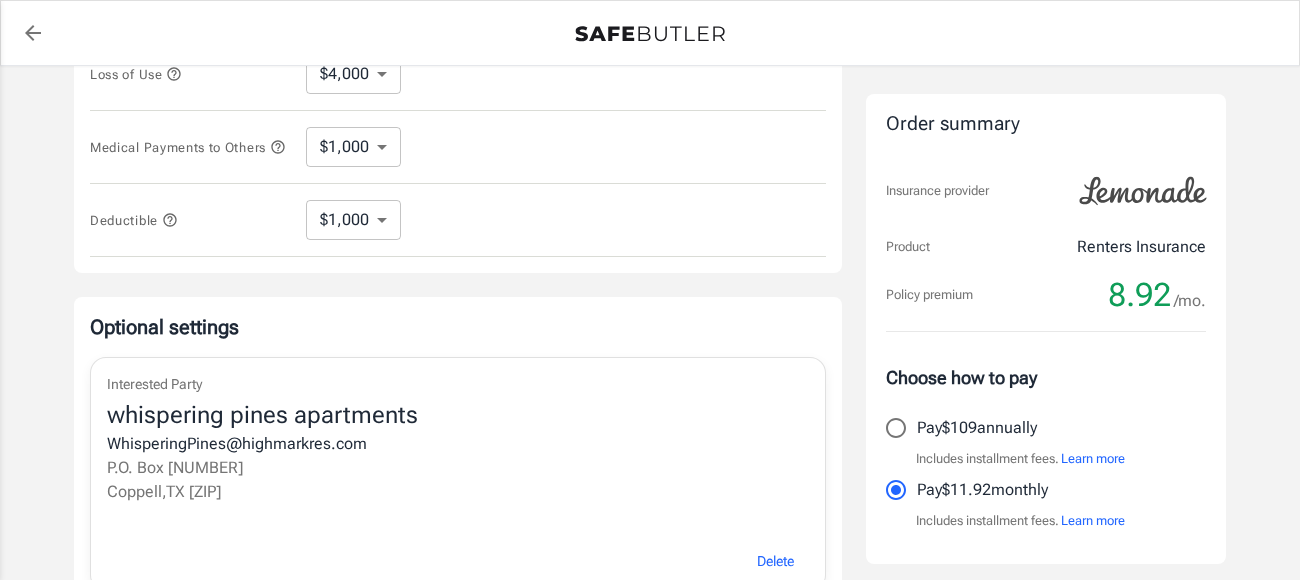 scroll, scrollTop: 601, scrollLeft: 0, axis: vertical 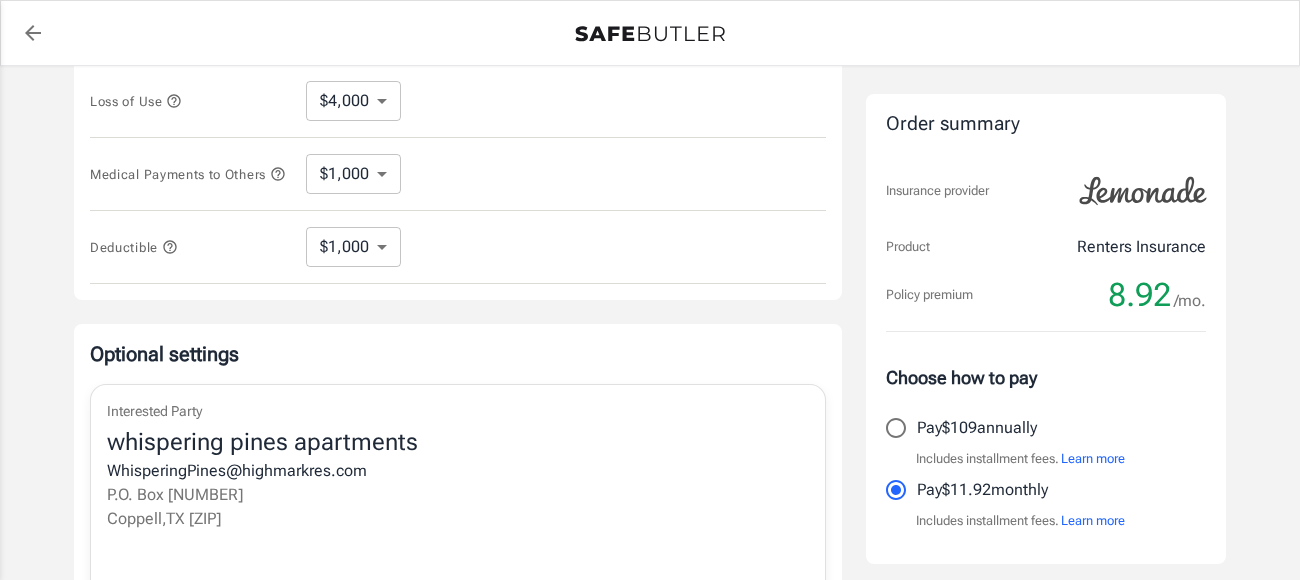 click on "Deductible" at bounding box center [134, 247] 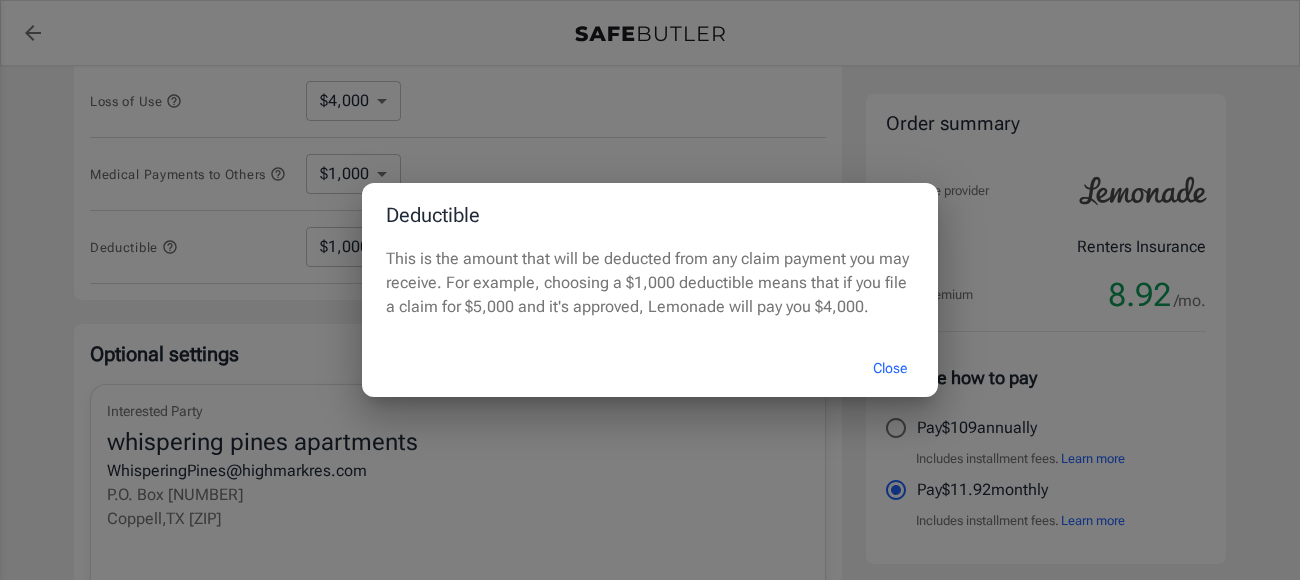 click on "Close" at bounding box center (890, 368) 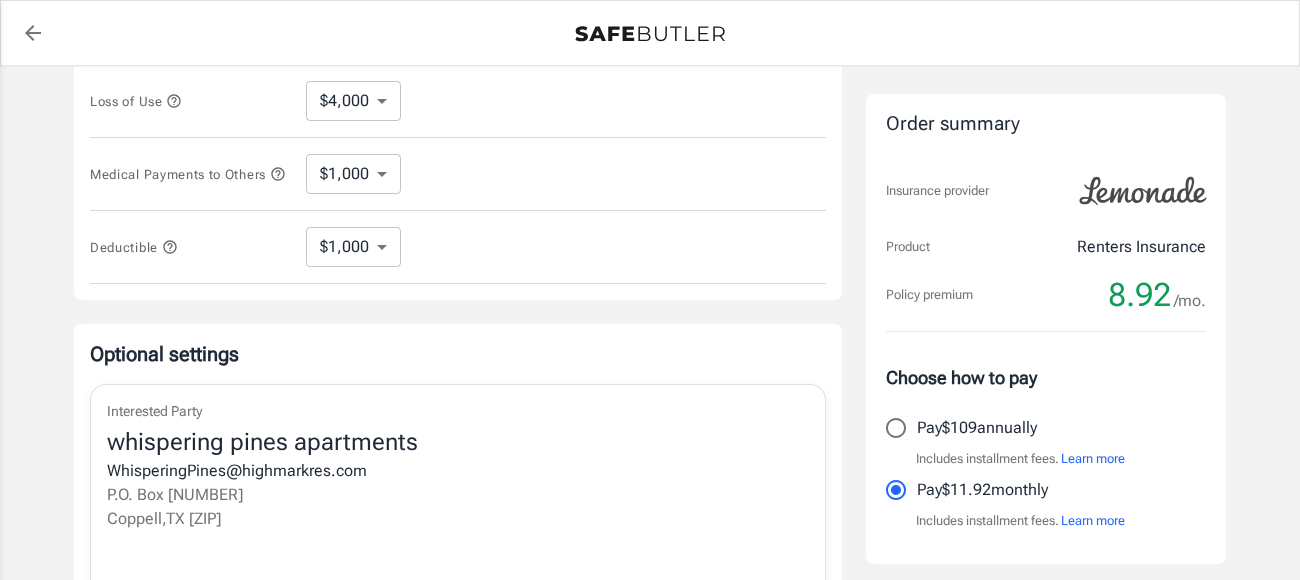 click on "$250 $500 $1,000" at bounding box center (353, 247) 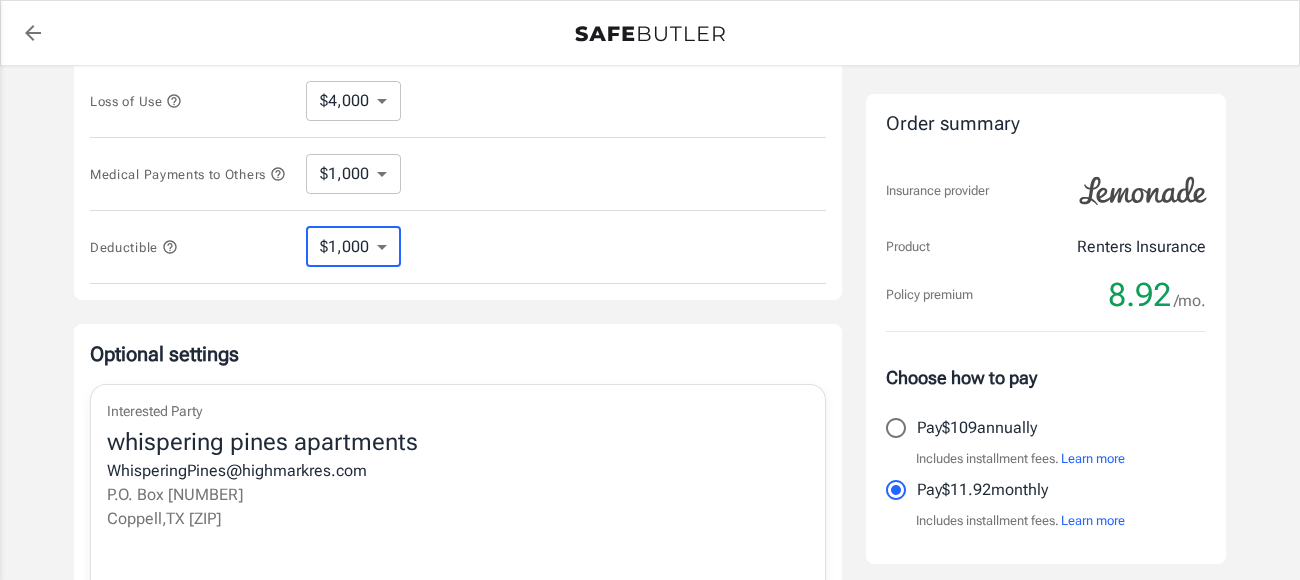 click on "$250 $500 $1,000" at bounding box center (353, 247) 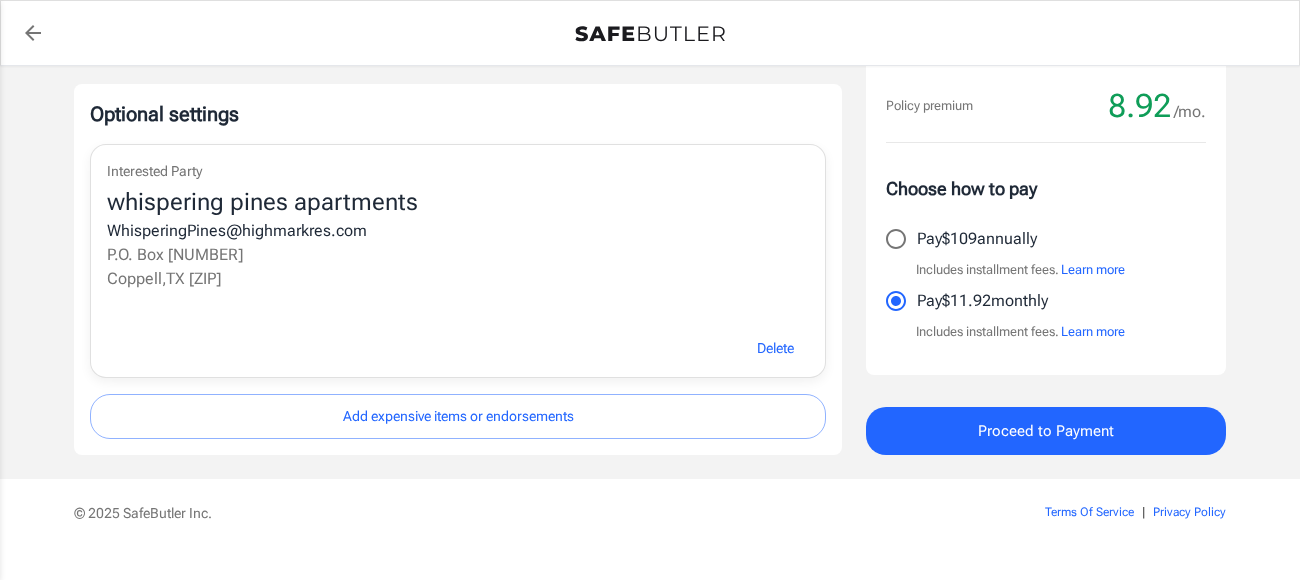 scroll, scrollTop: 842, scrollLeft: 0, axis: vertical 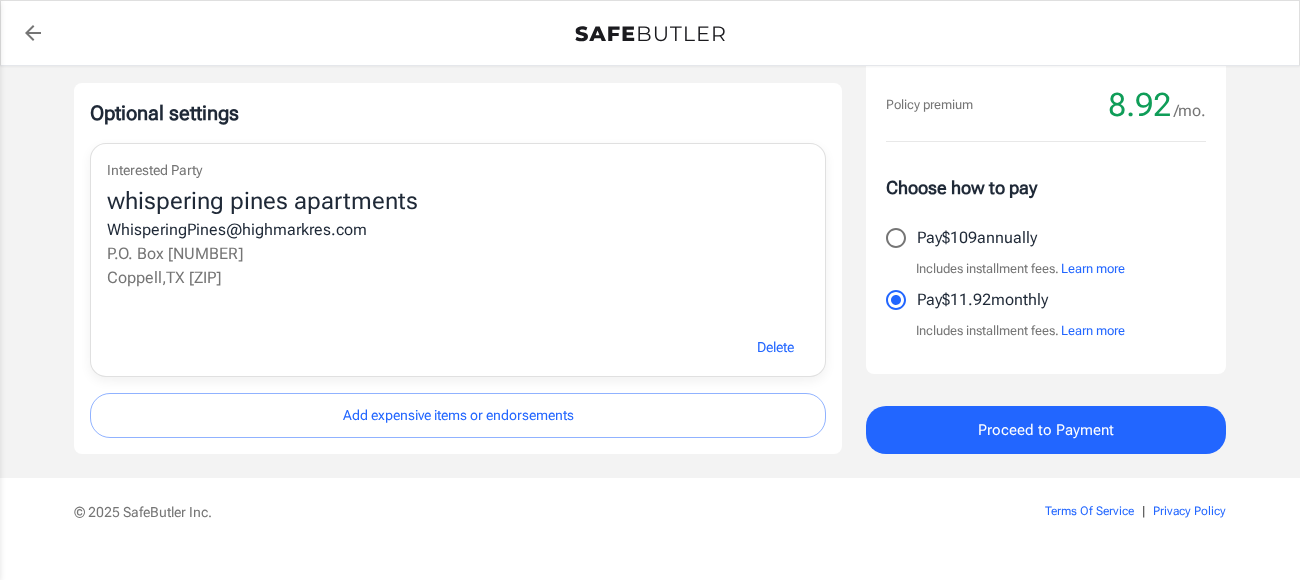 click on "P.O. Box [NUMBER]" at bounding box center [458, 254] 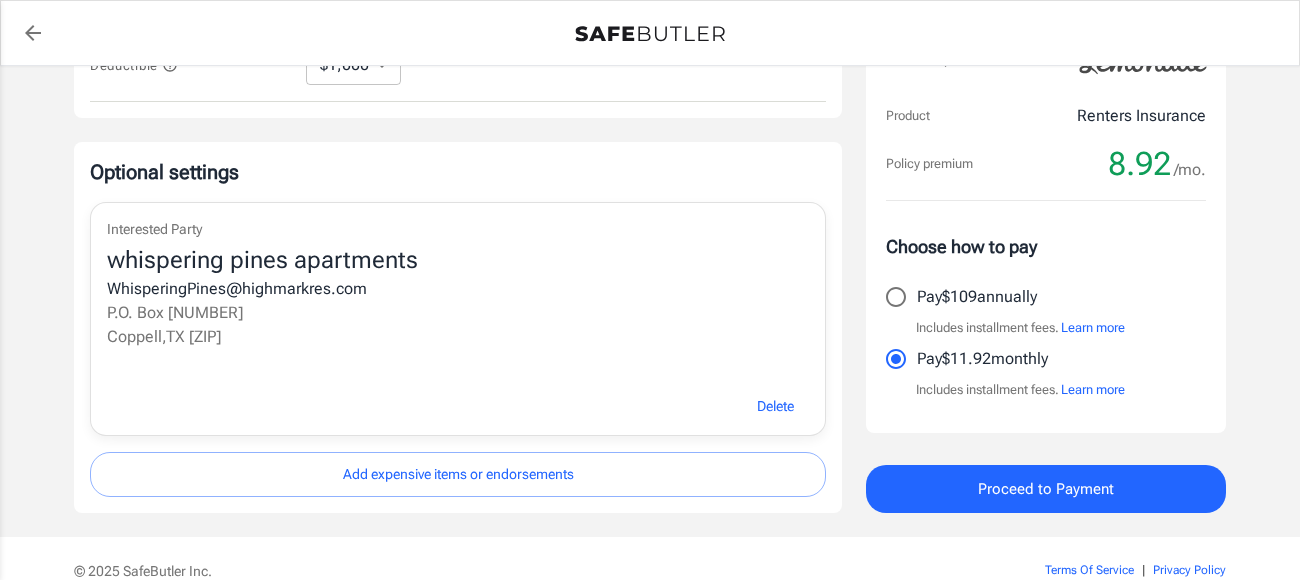 scroll, scrollTop: 788, scrollLeft: 0, axis: vertical 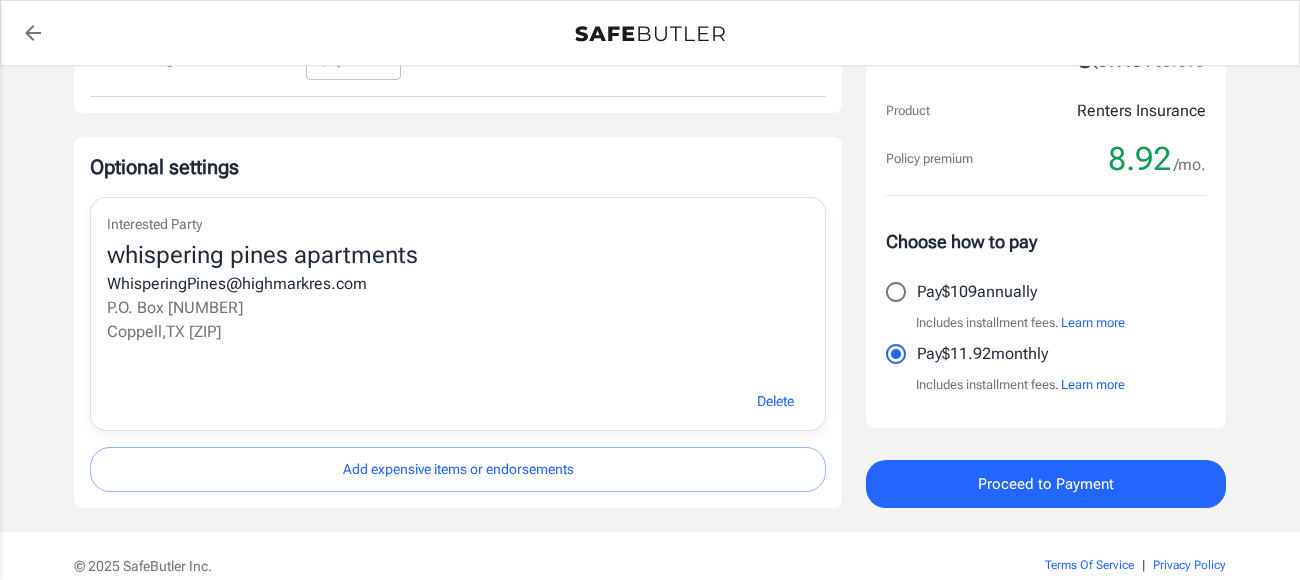 click on "Delete" at bounding box center [775, 401] 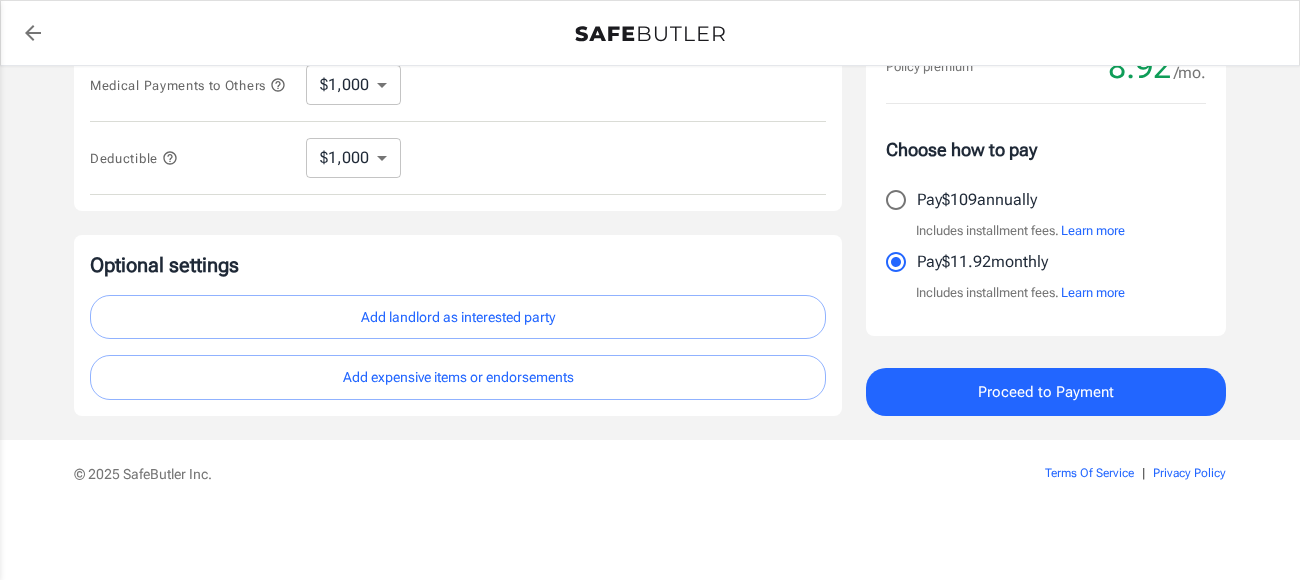 scroll, scrollTop: 689, scrollLeft: 0, axis: vertical 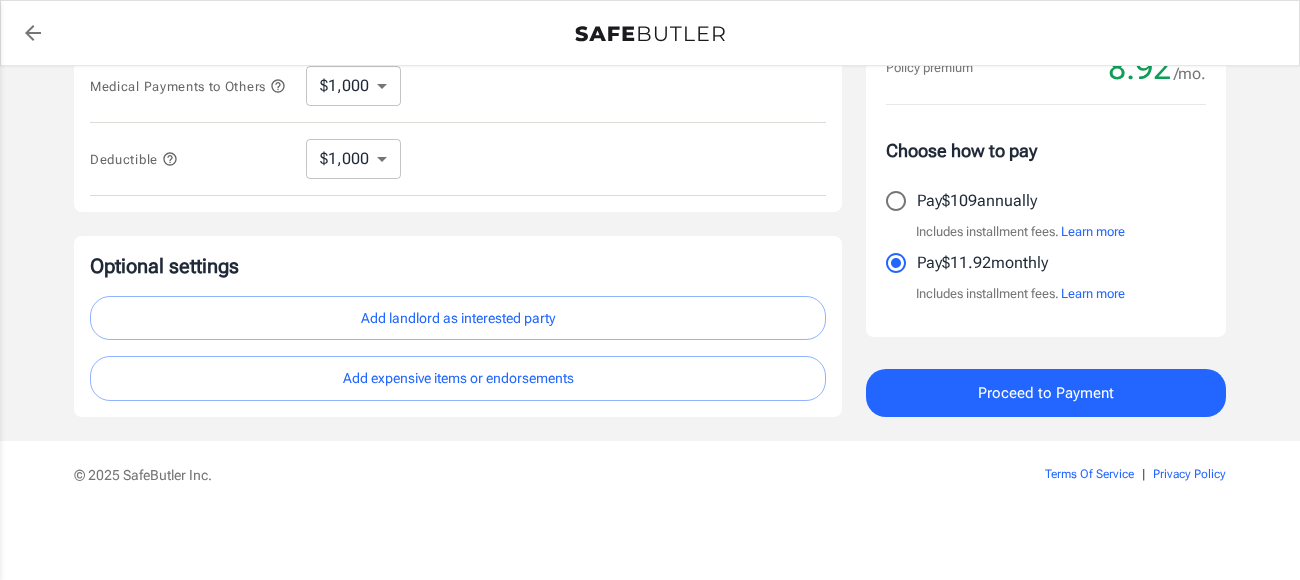 click on "Add landlord as interested party" at bounding box center (458, 318) 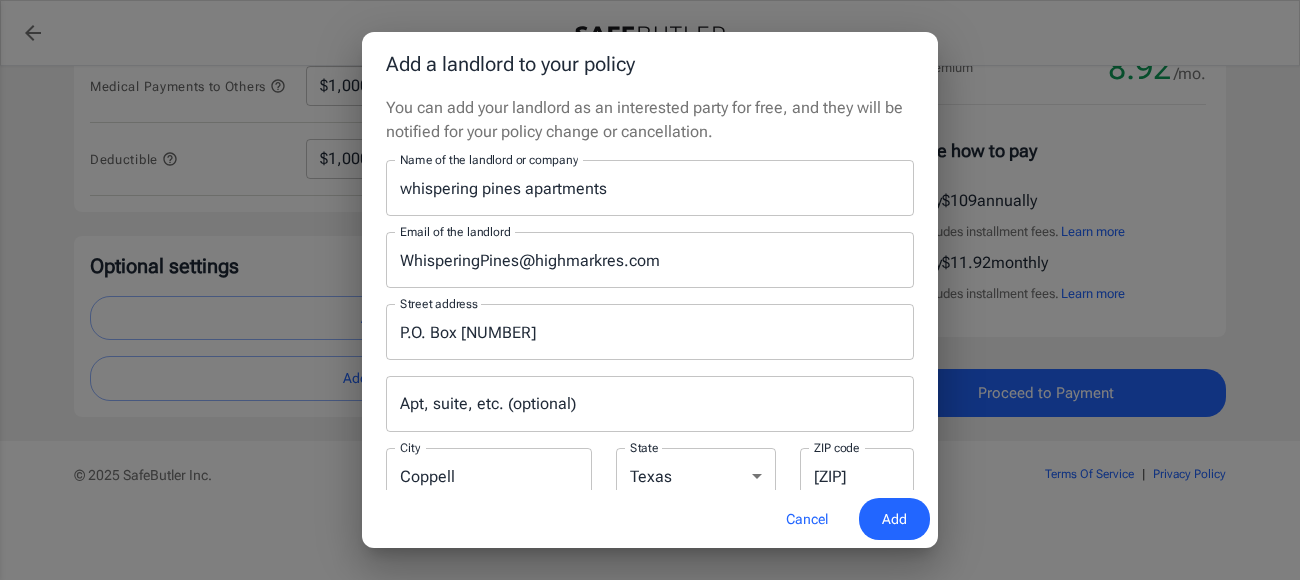 click on "WhisperingPines@highmarkres.com" at bounding box center [650, 260] 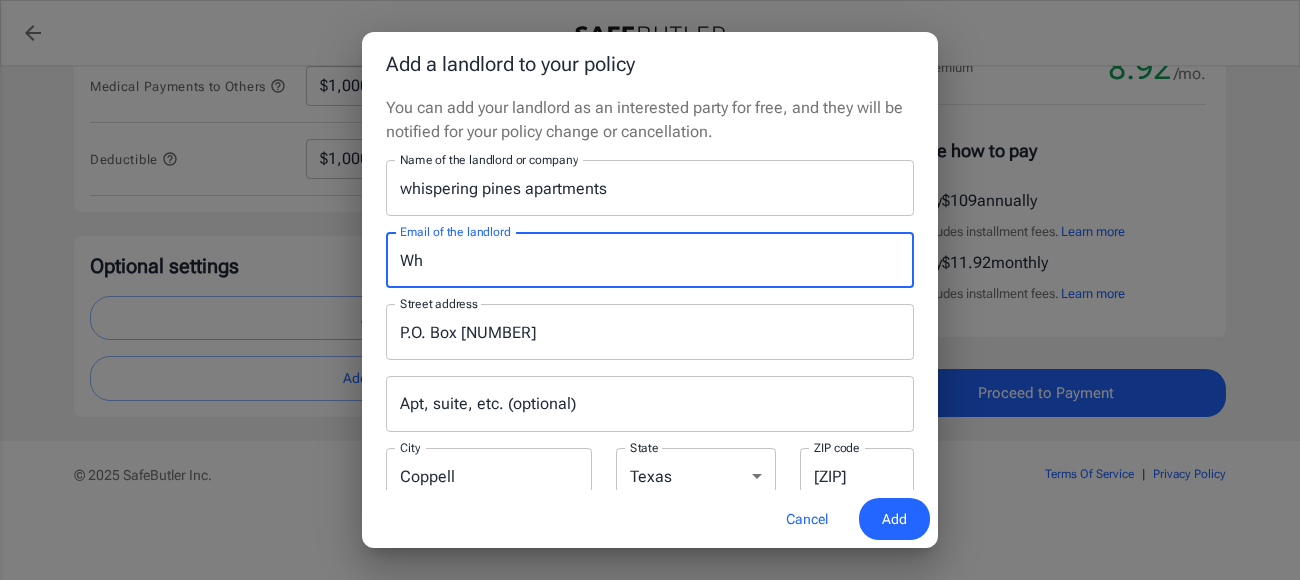 type on "W" 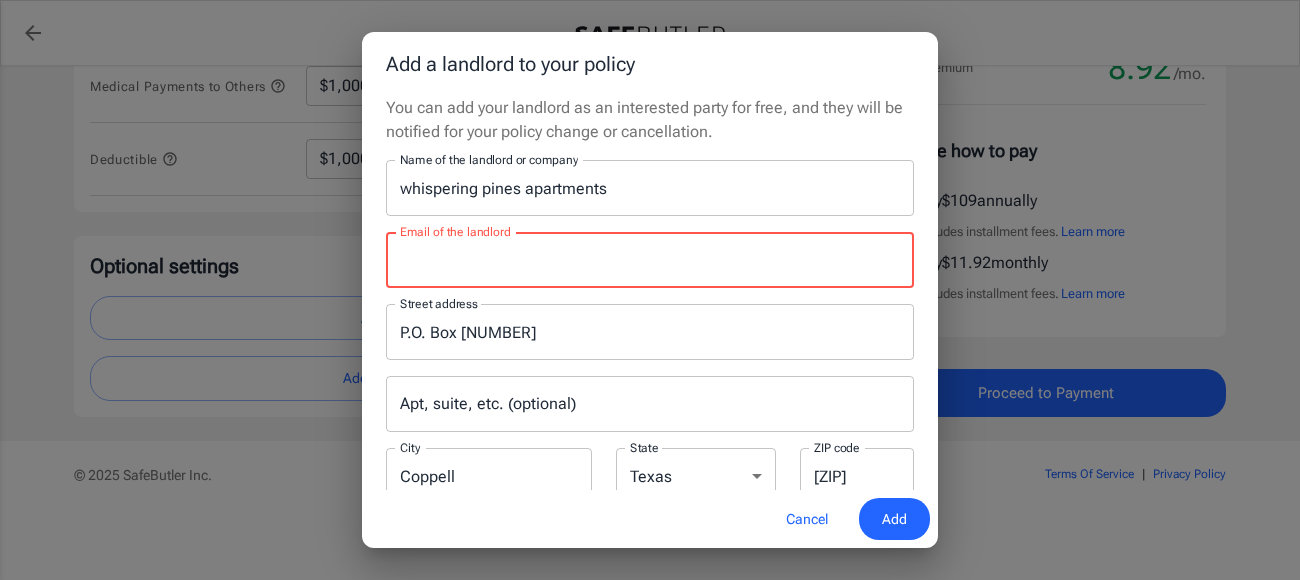 type 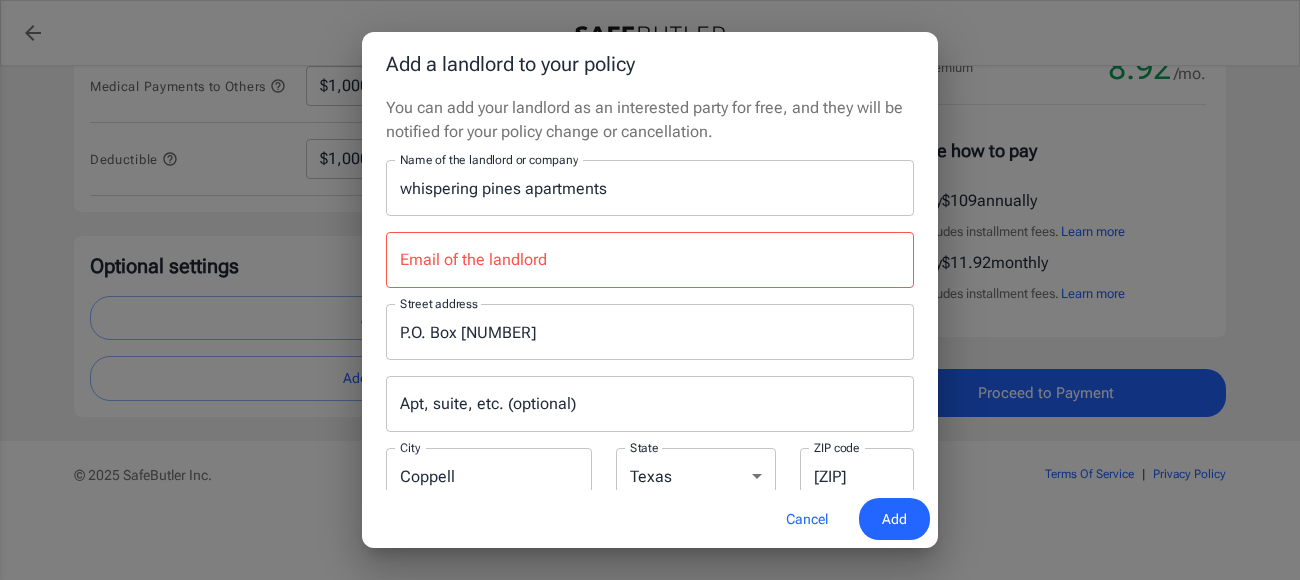 click on "Email of the landlord" at bounding box center [650, 260] 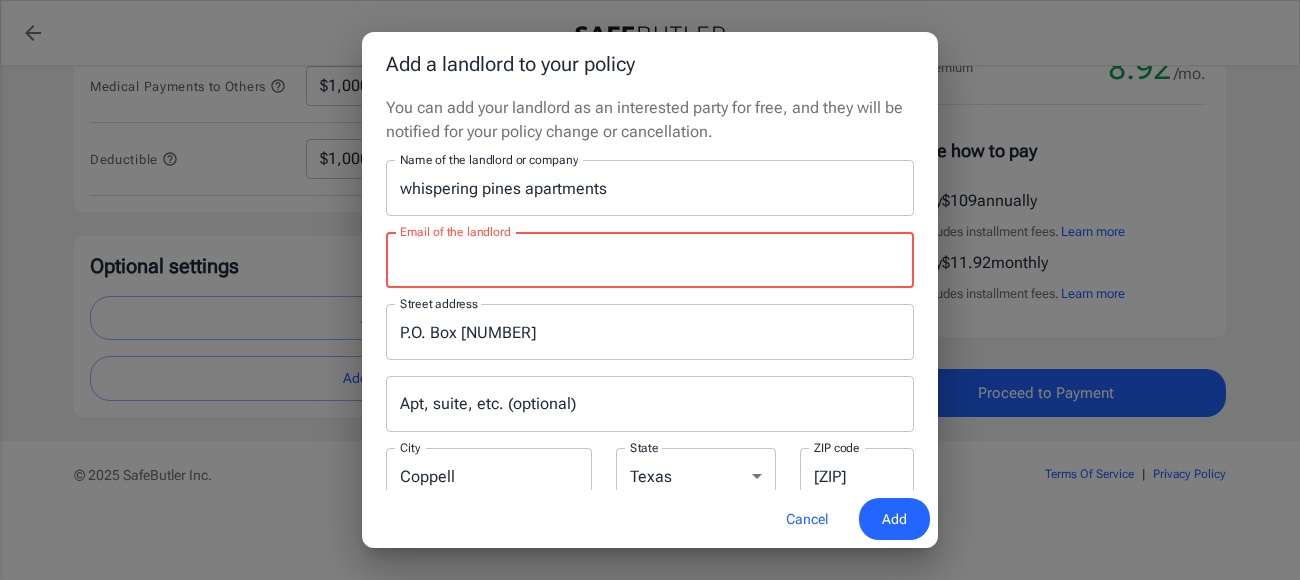 click on "Cancel" at bounding box center (807, 519) 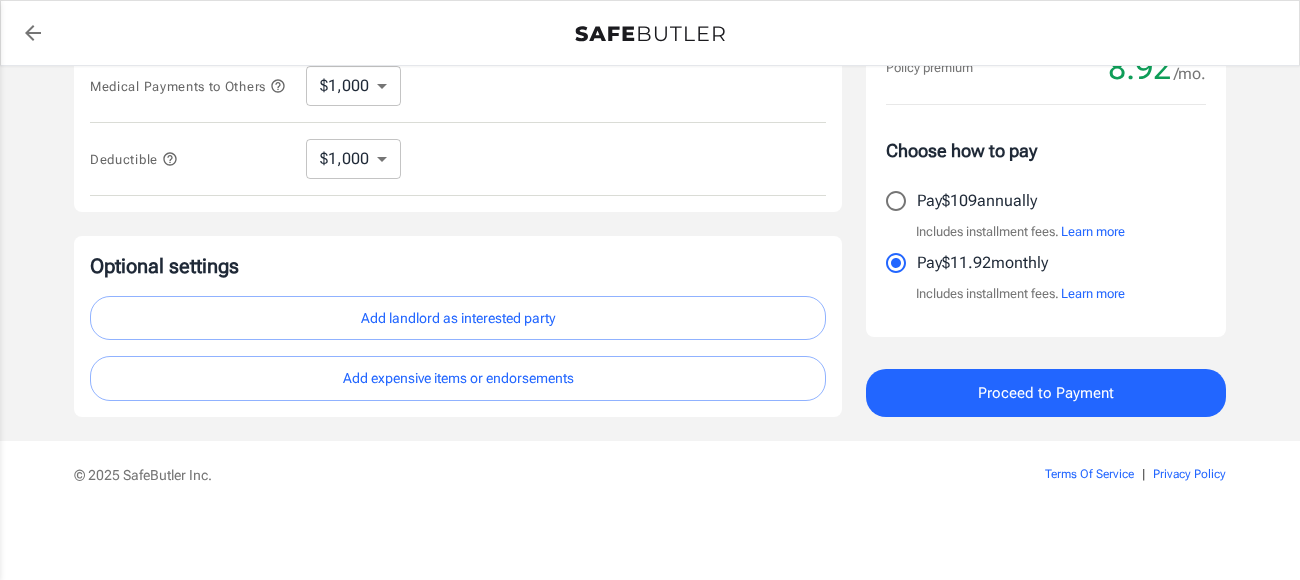 click on "Proceed to Payment" at bounding box center (1046, 393) 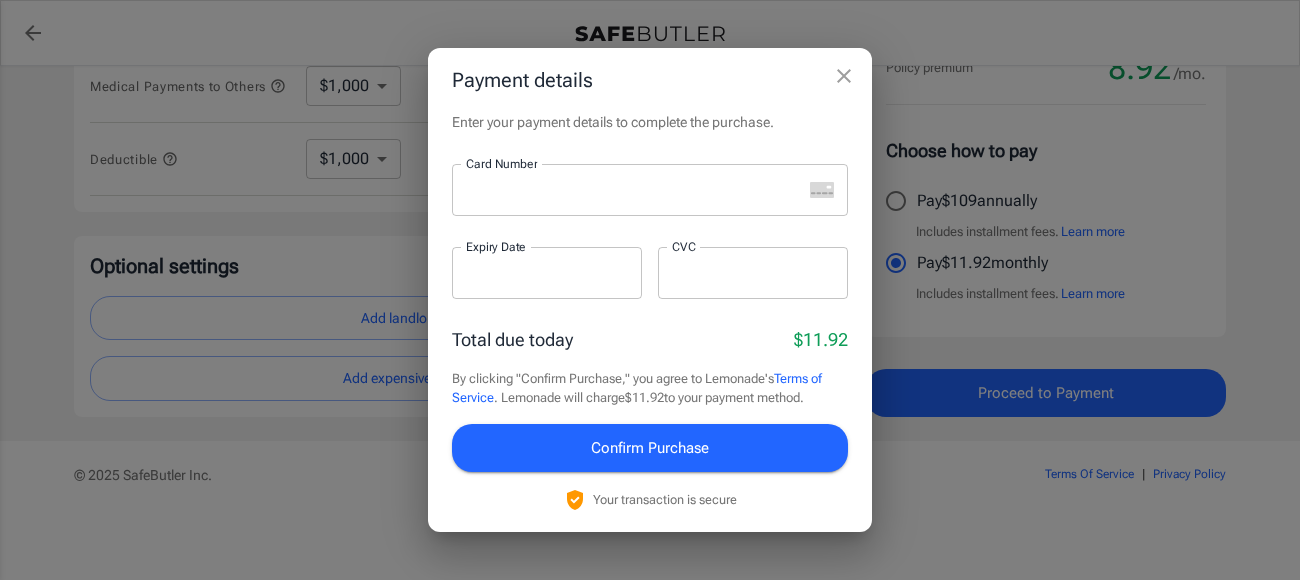 click at bounding box center (627, 190) 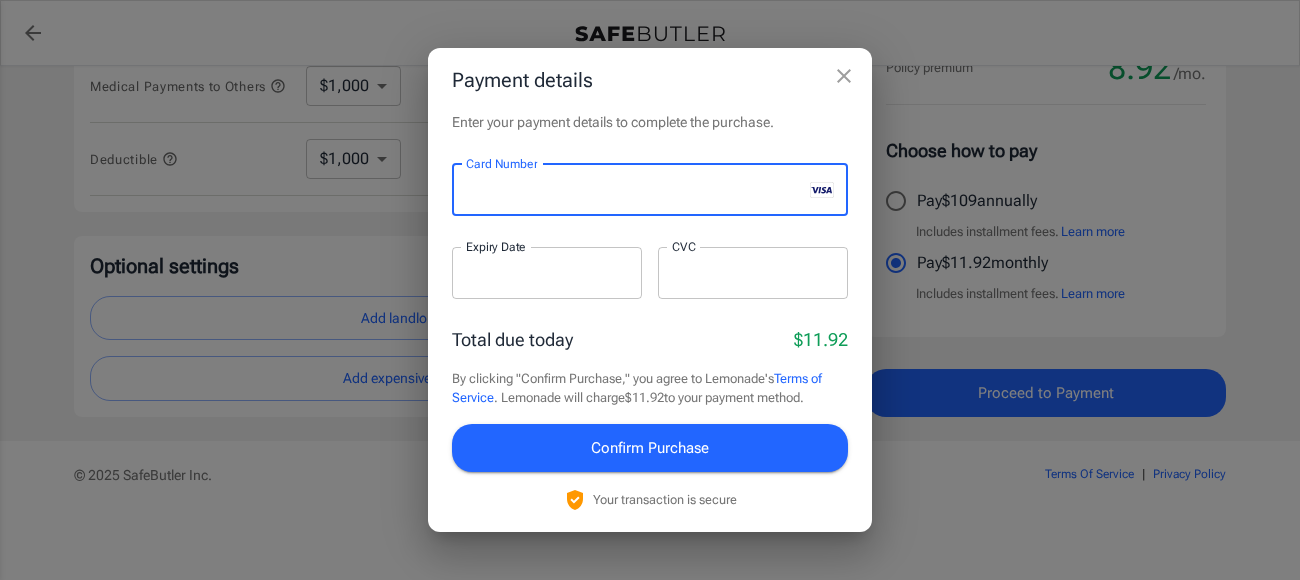 click at bounding box center [547, 273] 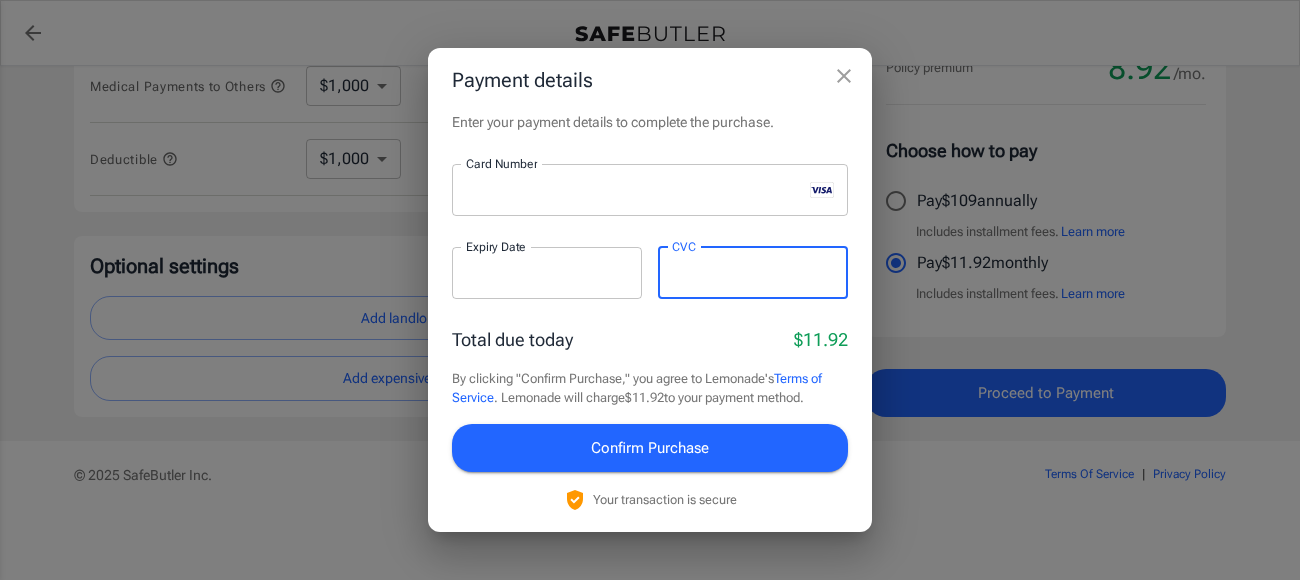 click on "Confirm Purchase" at bounding box center [650, 448] 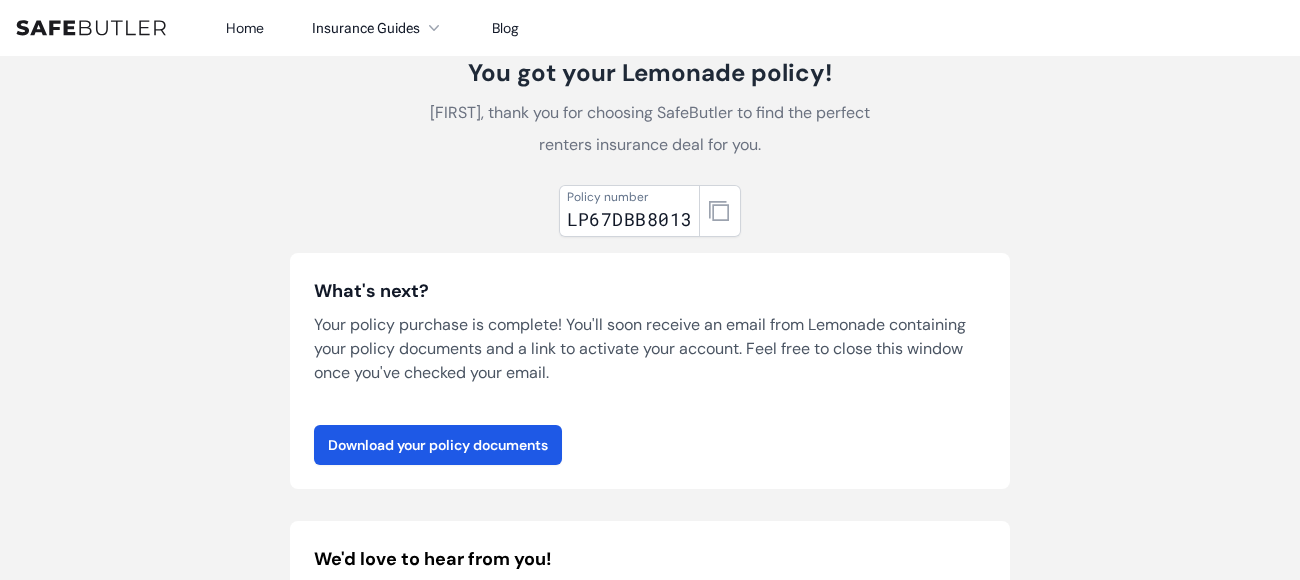scroll, scrollTop: 0, scrollLeft: 0, axis: both 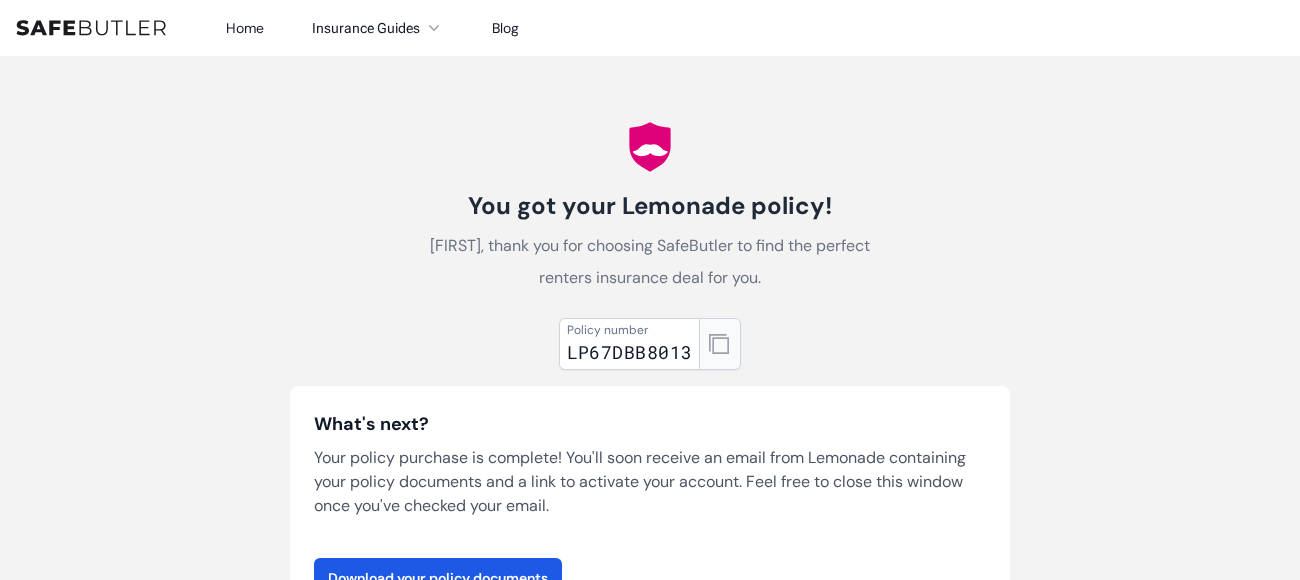 click 